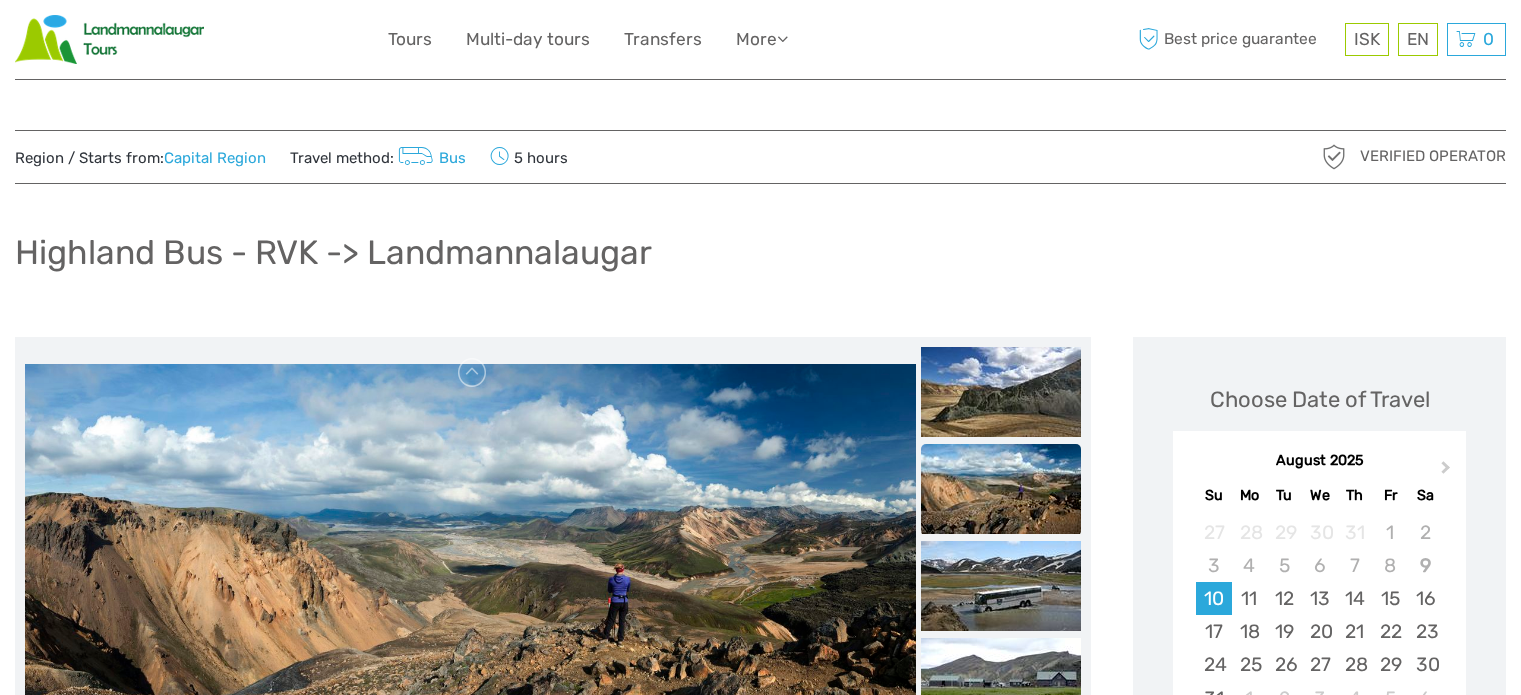 scroll, scrollTop: 0, scrollLeft: 0, axis: both 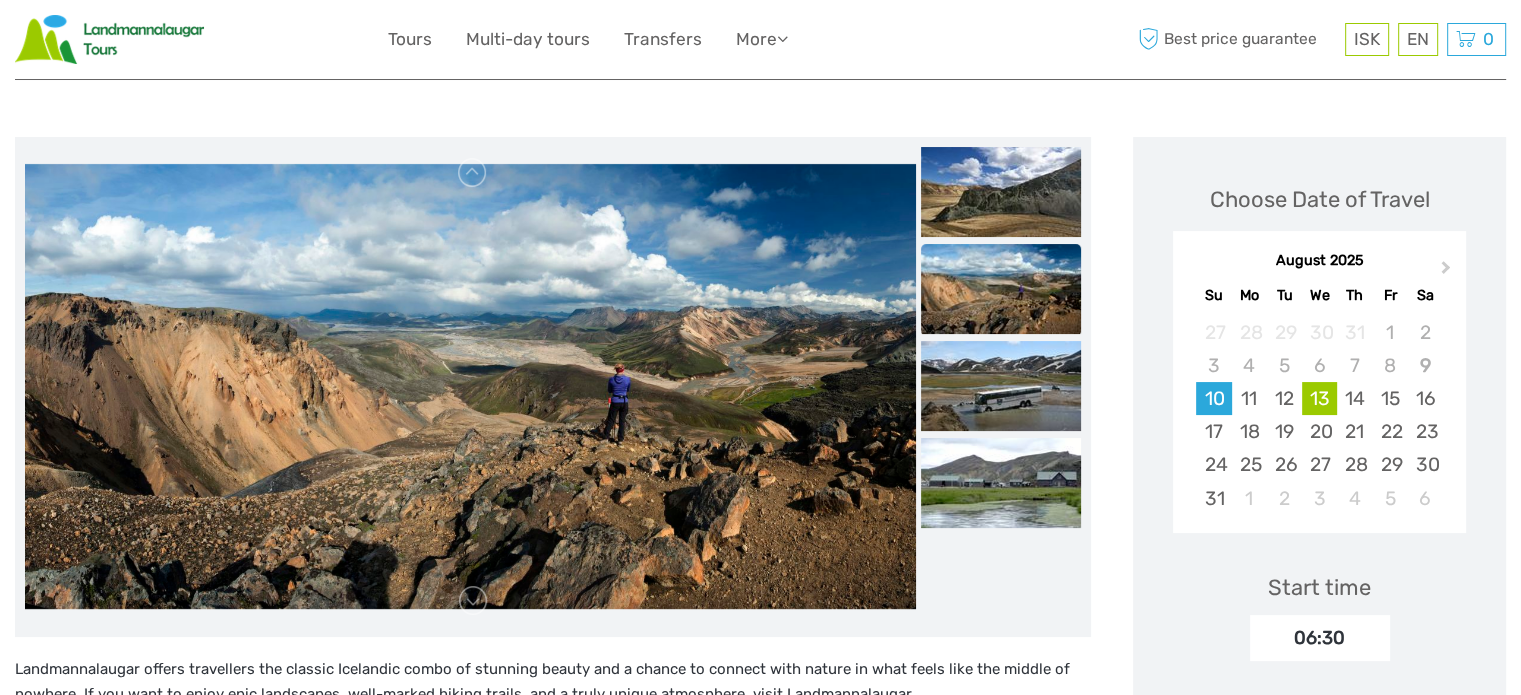 click on "13" at bounding box center [1319, 398] 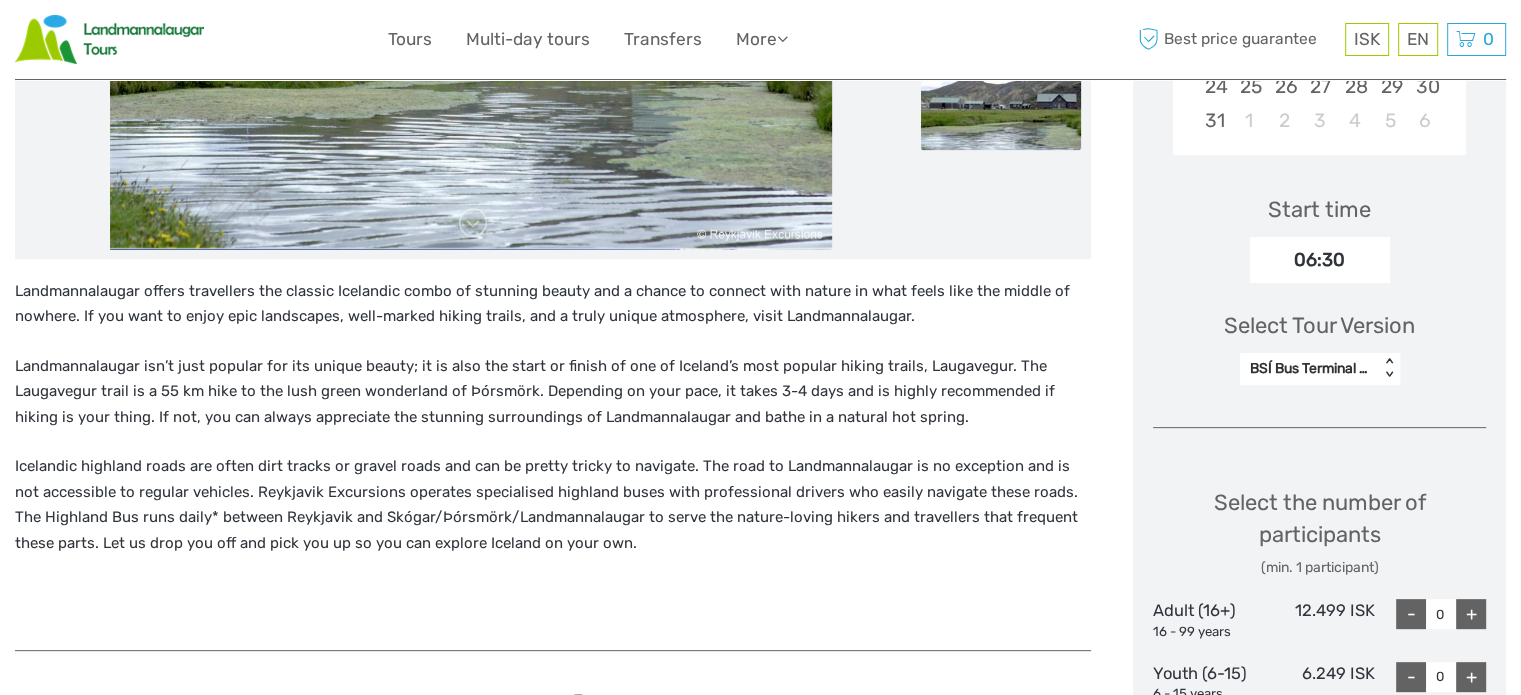 scroll, scrollTop: 463, scrollLeft: 0, axis: vertical 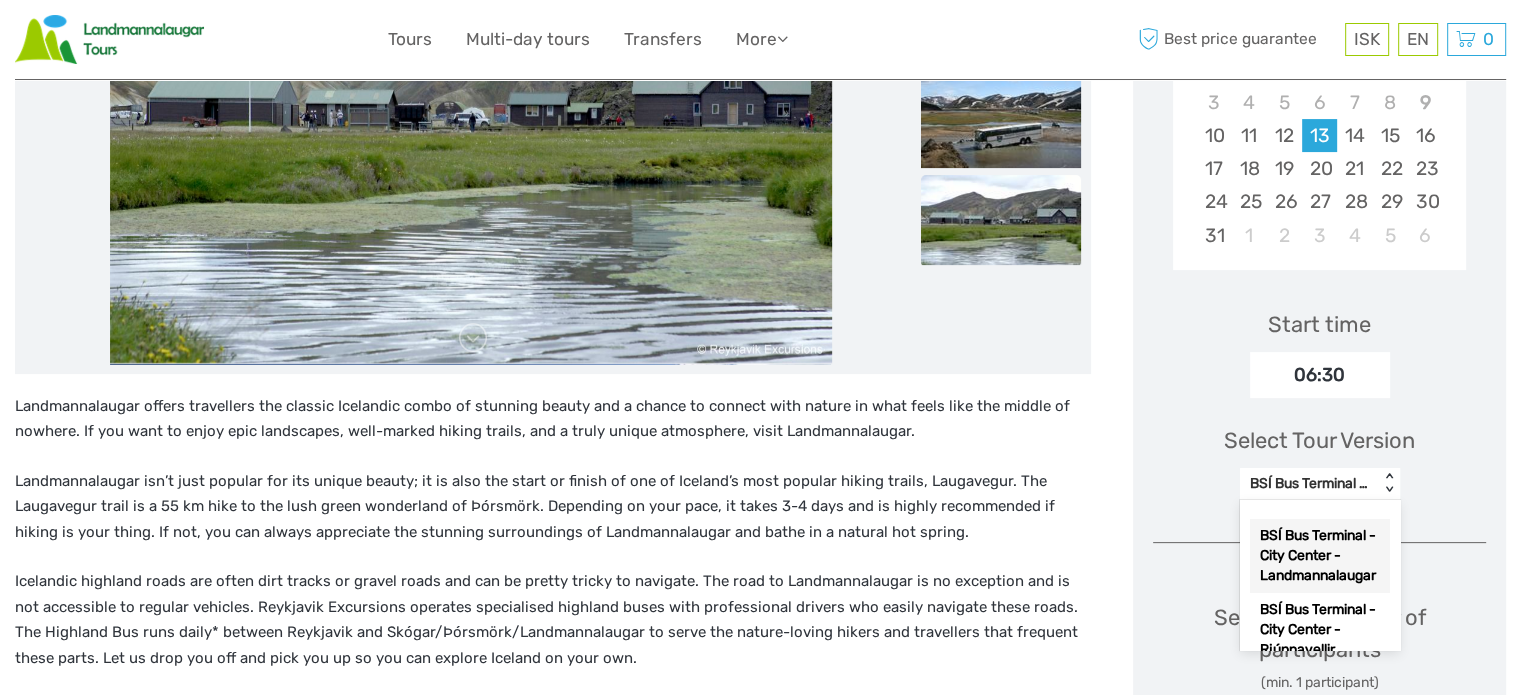 click on "BSÍ Bus Terminal - City Center - Landmannalaugar" at bounding box center (1309, 484) 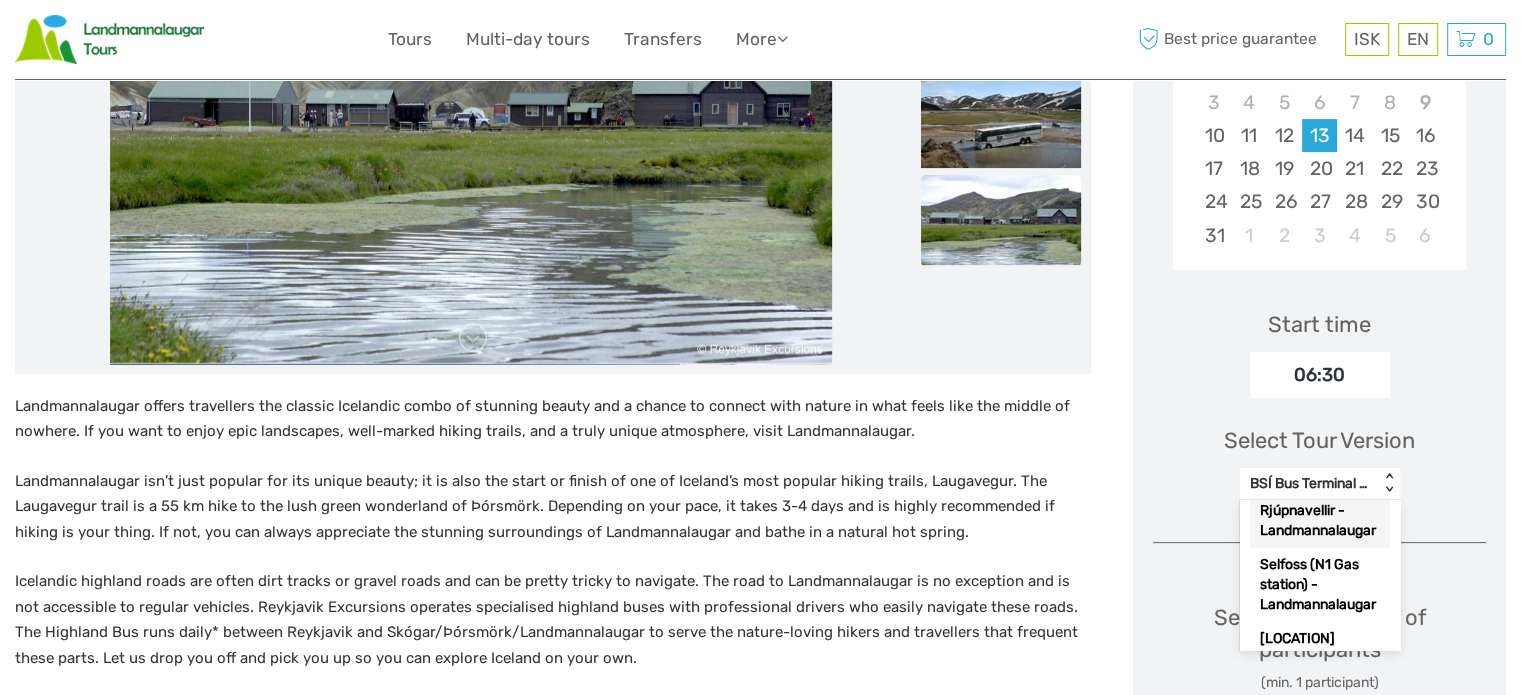 scroll, scrollTop: 594, scrollLeft: 0, axis: vertical 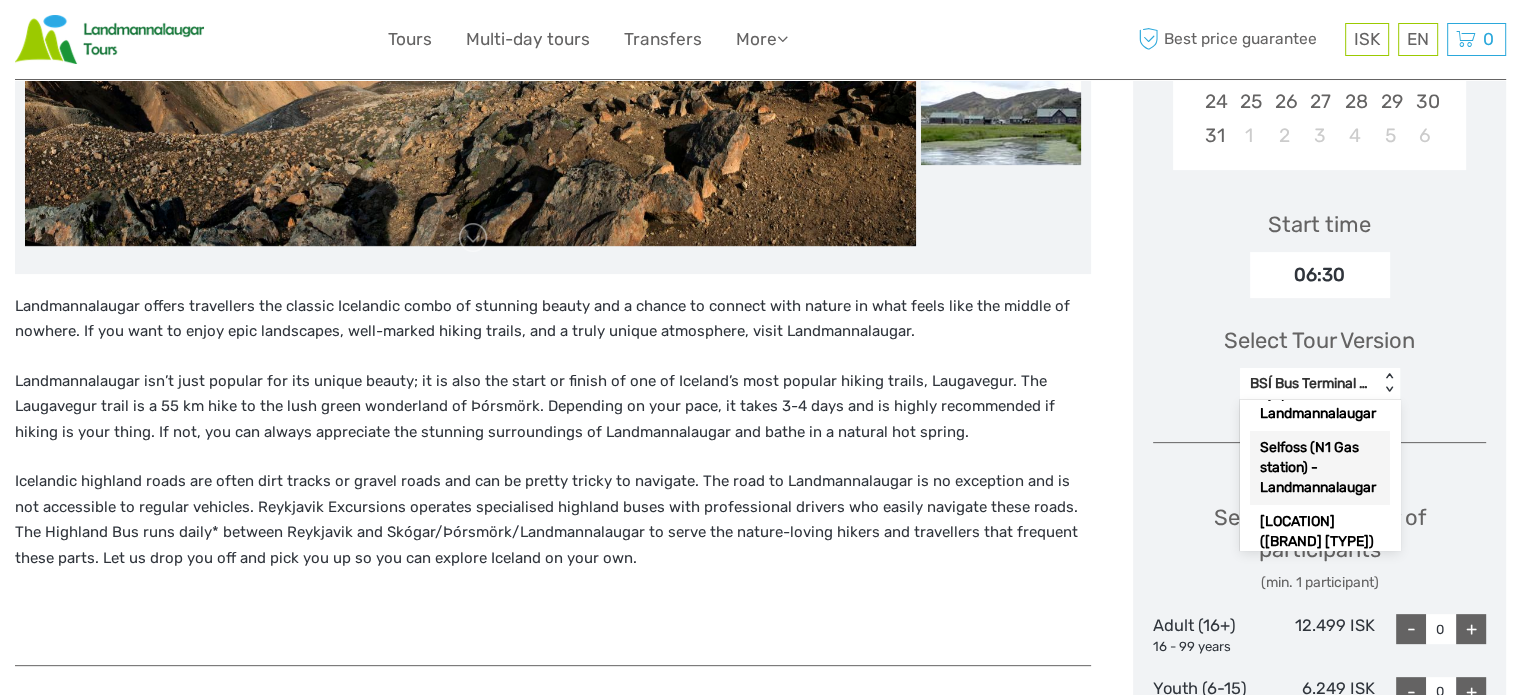 click on "Selfoss (N1 Gas station) - Landmannalaugar" at bounding box center [1320, 468] 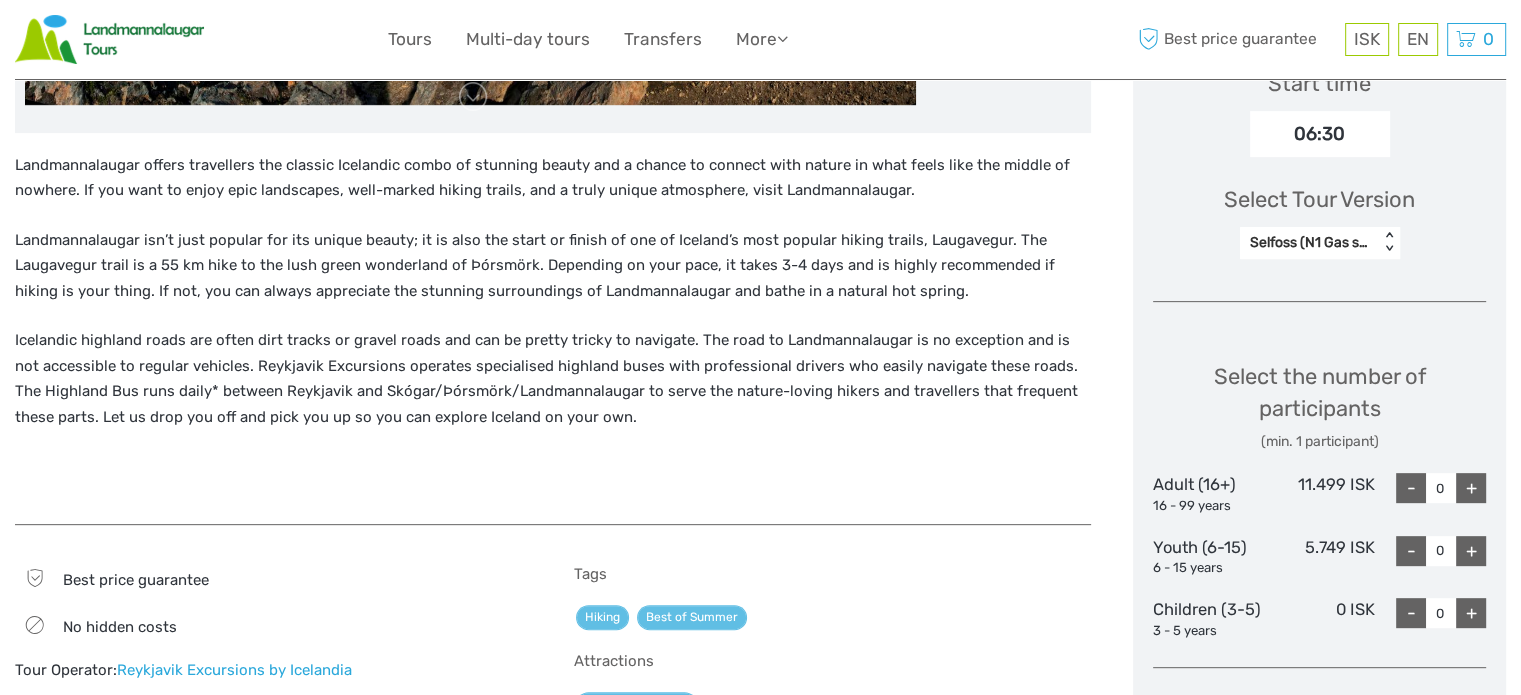 scroll, scrollTop: 763, scrollLeft: 0, axis: vertical 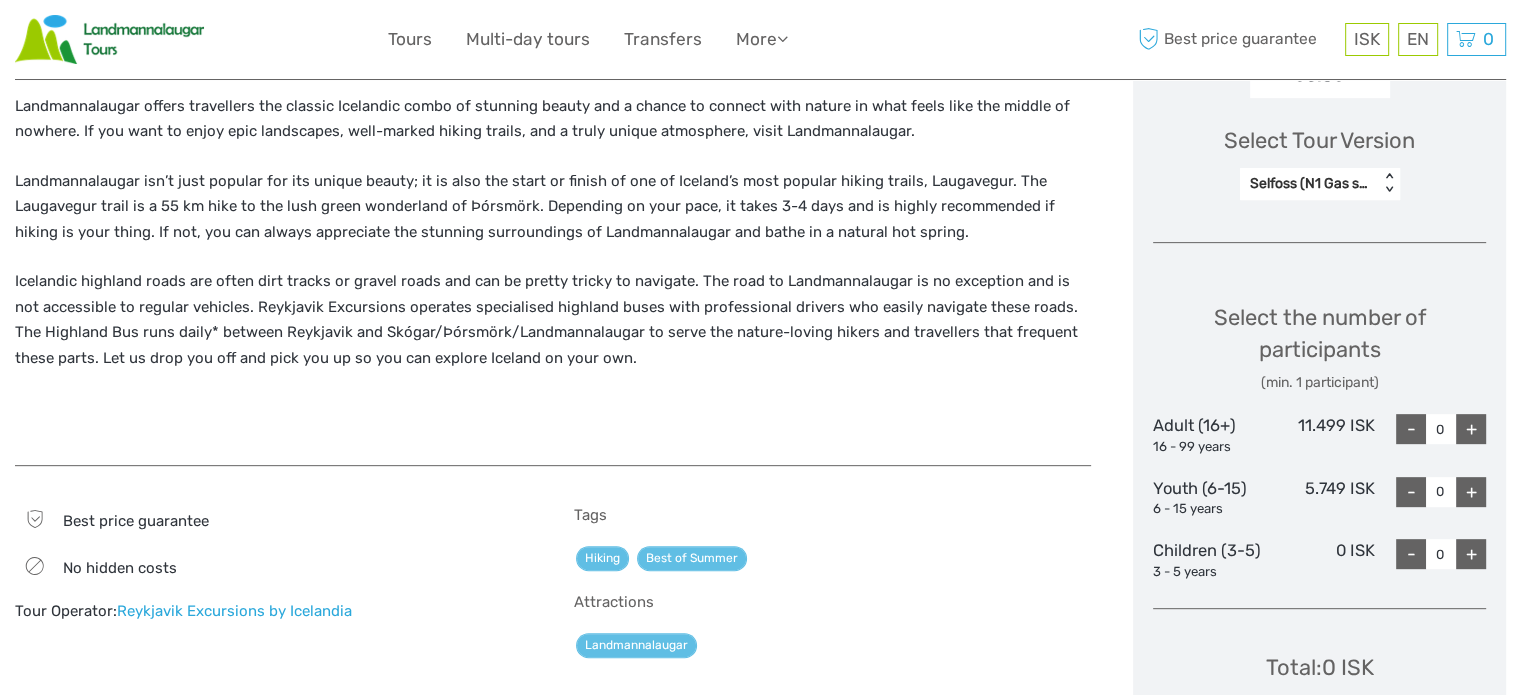 click on "+" at bounding box center (1471, 429) 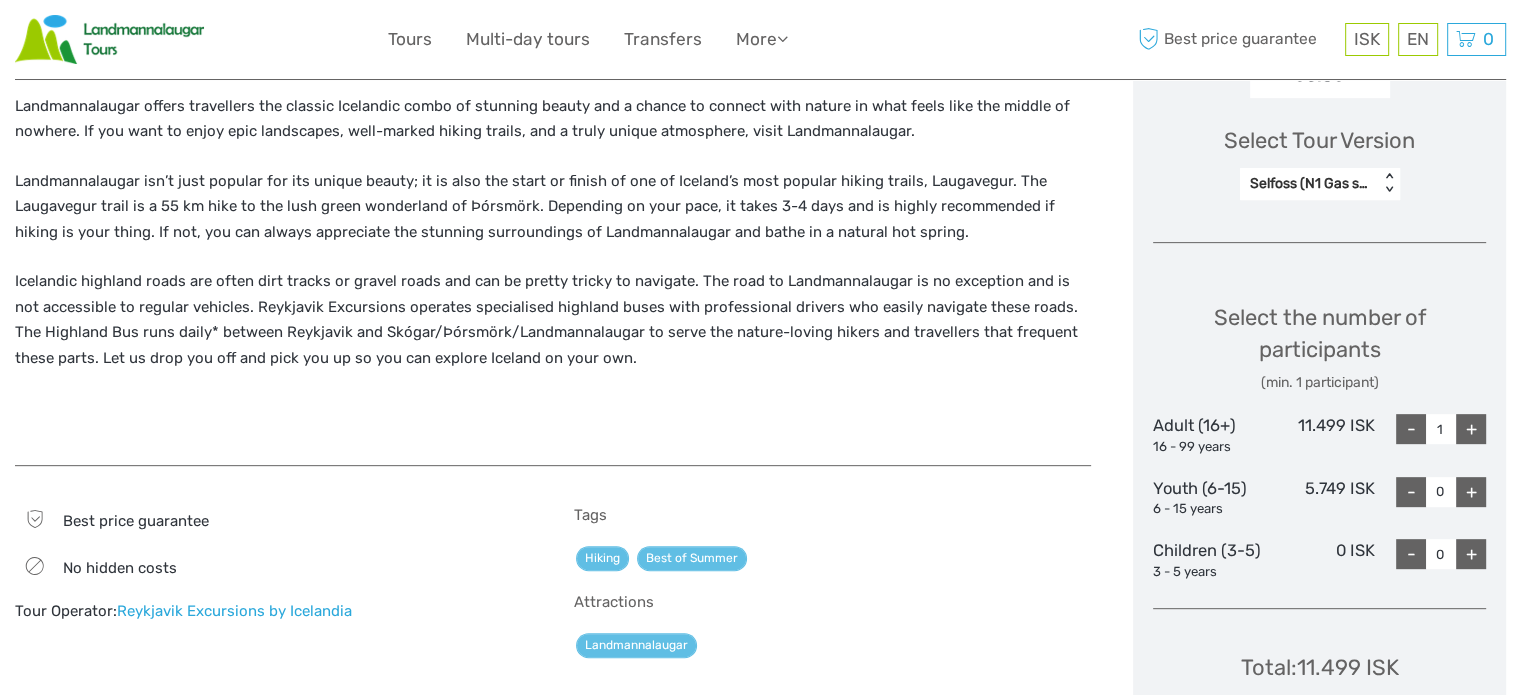click on "+" at bounding box center (1471, 429) 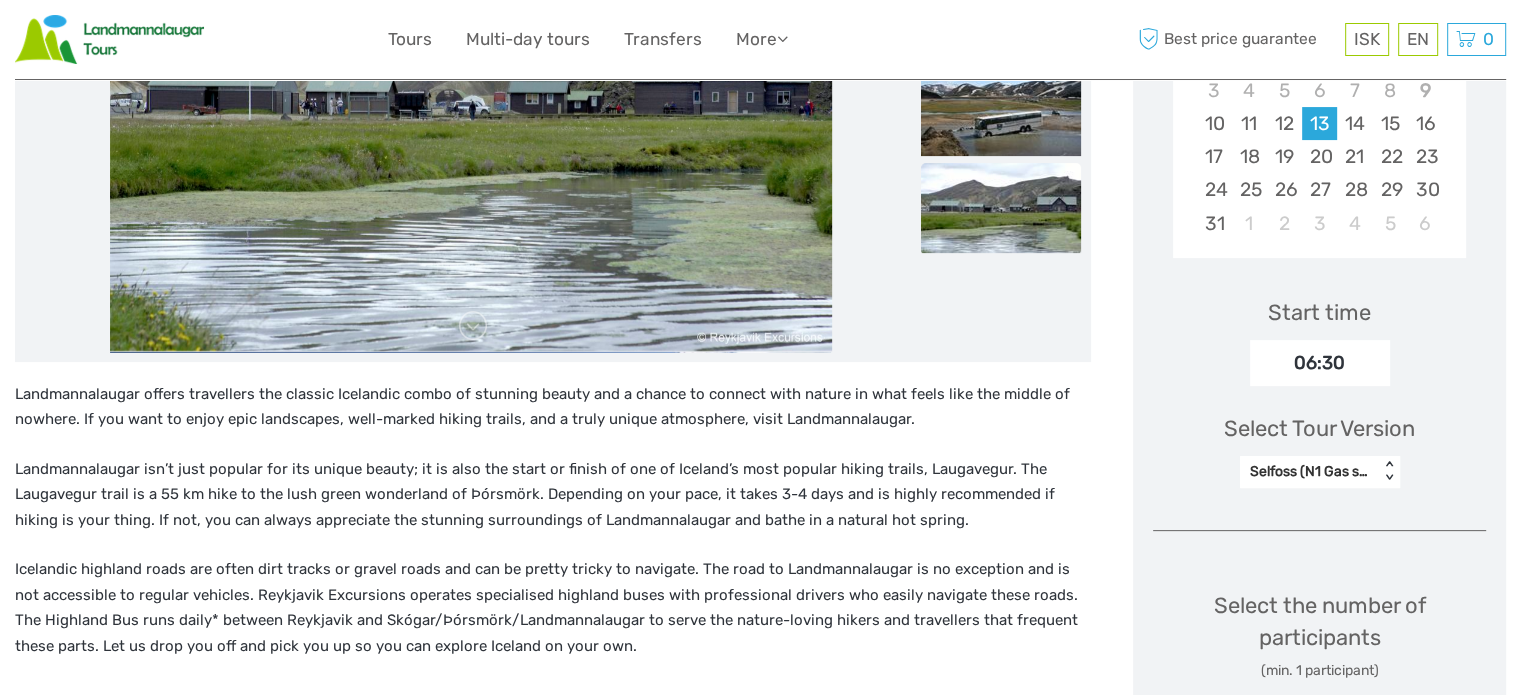 scroll, scrollTop: 463, scrollLeft: 0, axis: vertical 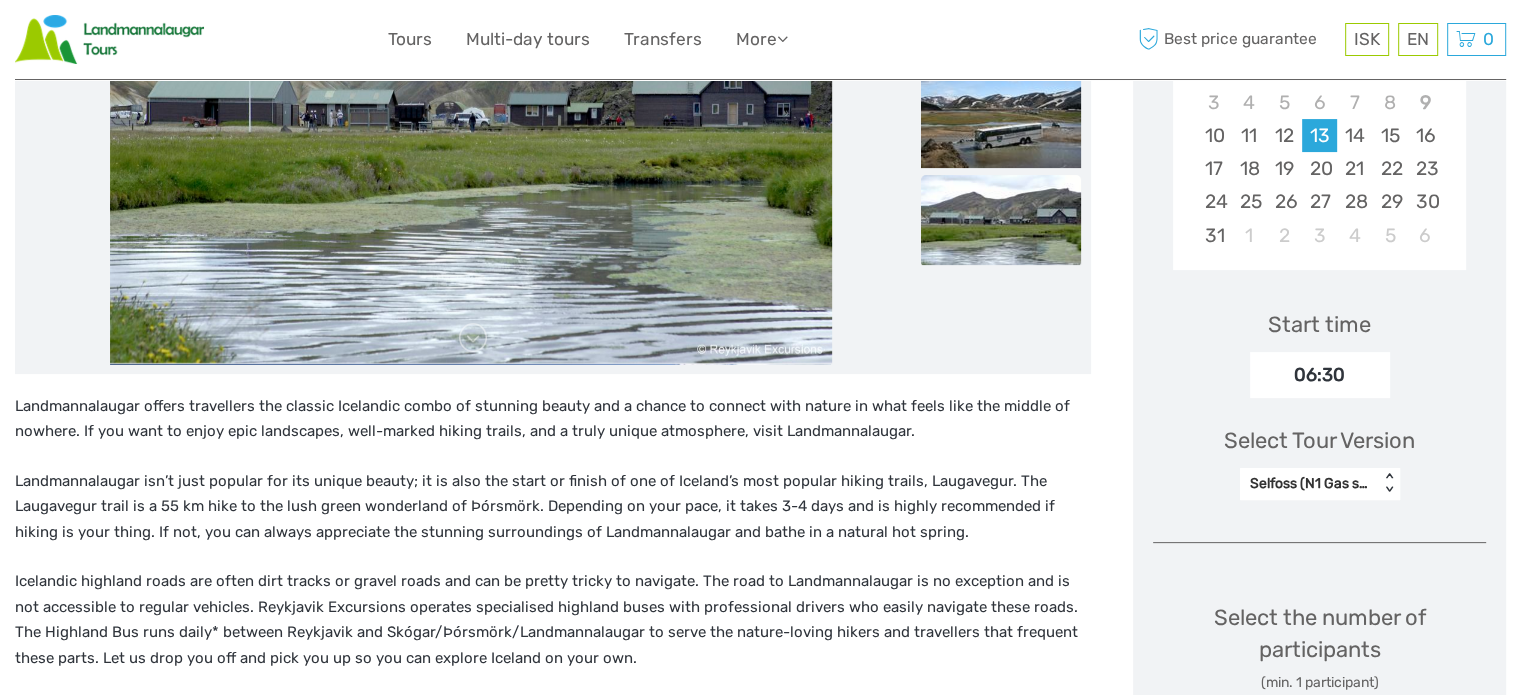 click on "06:30" at bounding box center [1320, 375] 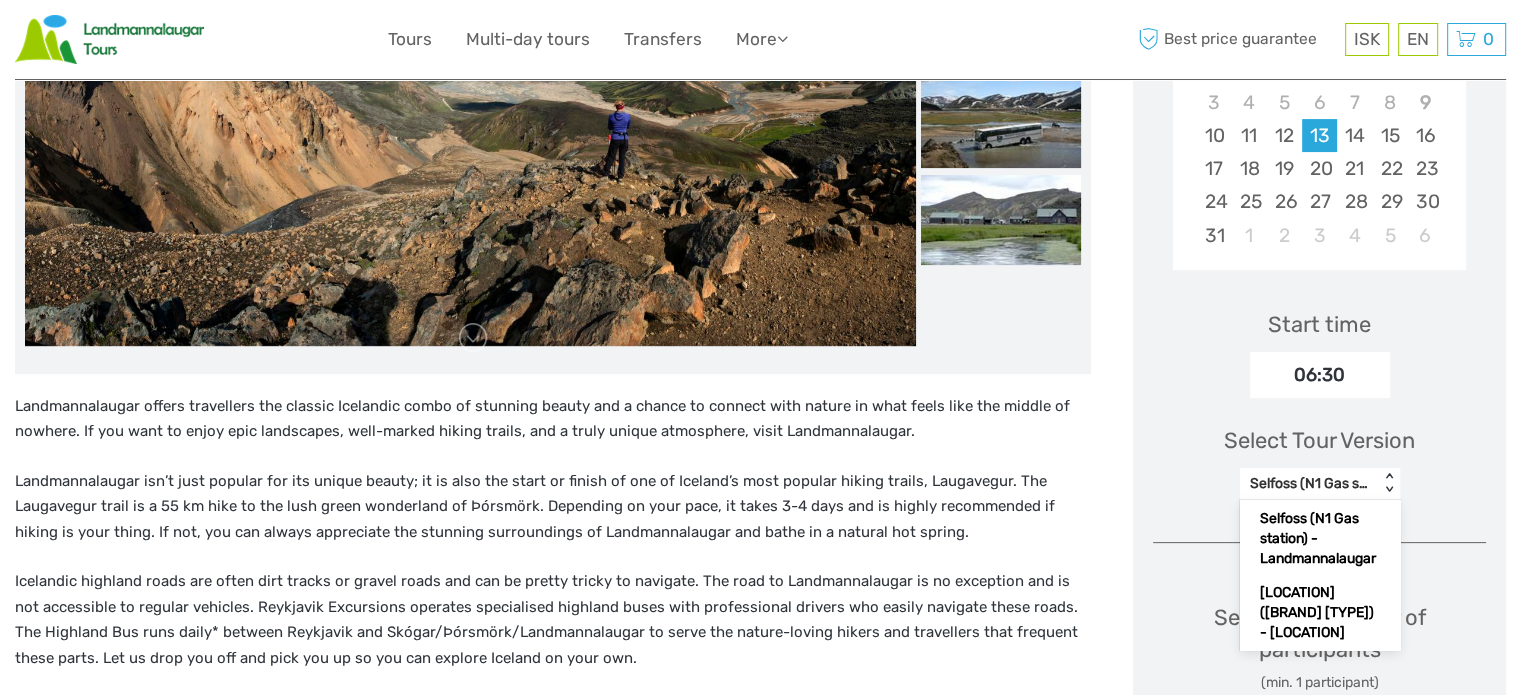 scroll, scrollTop: 594, scrollLeft: 0, axis: vertical 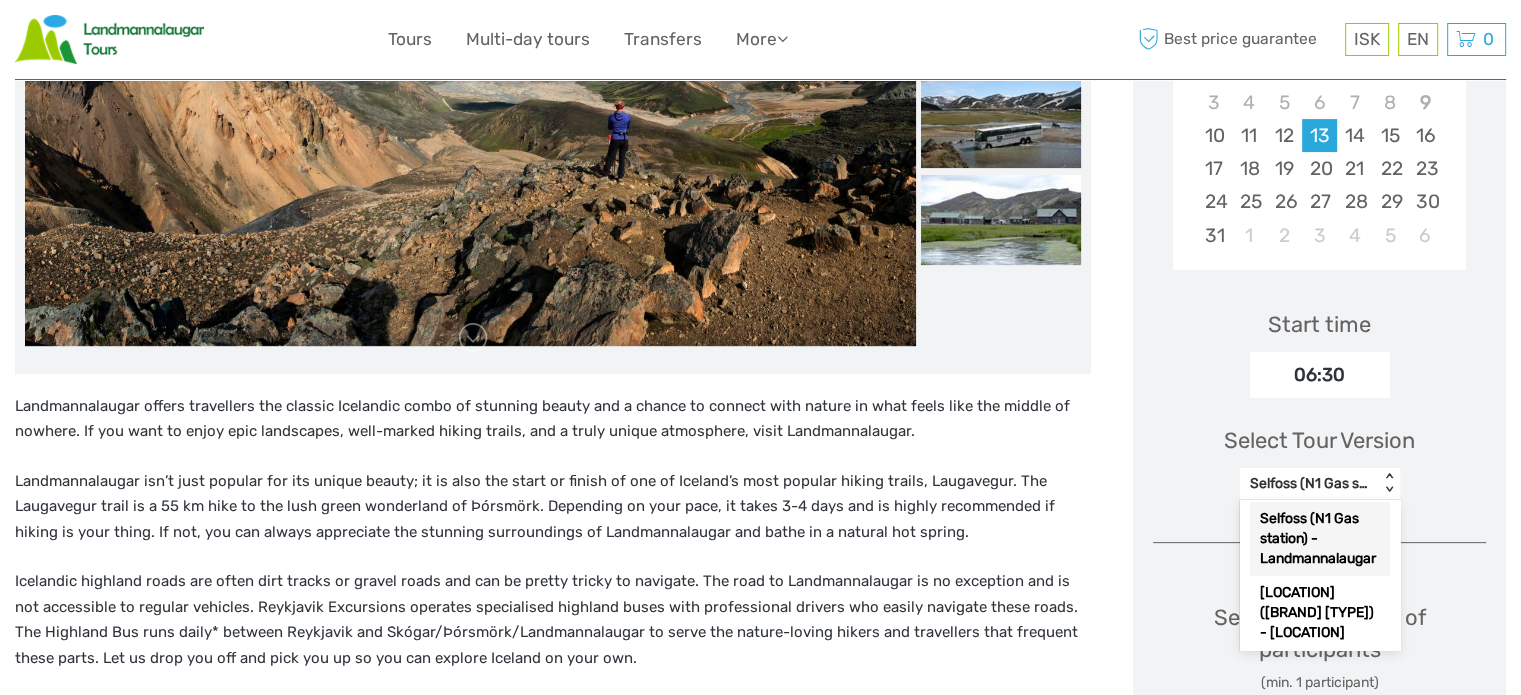 click on "Selfoss (N1 Gas station) - Landmannalaugar" at bounding box center [1320, 539] 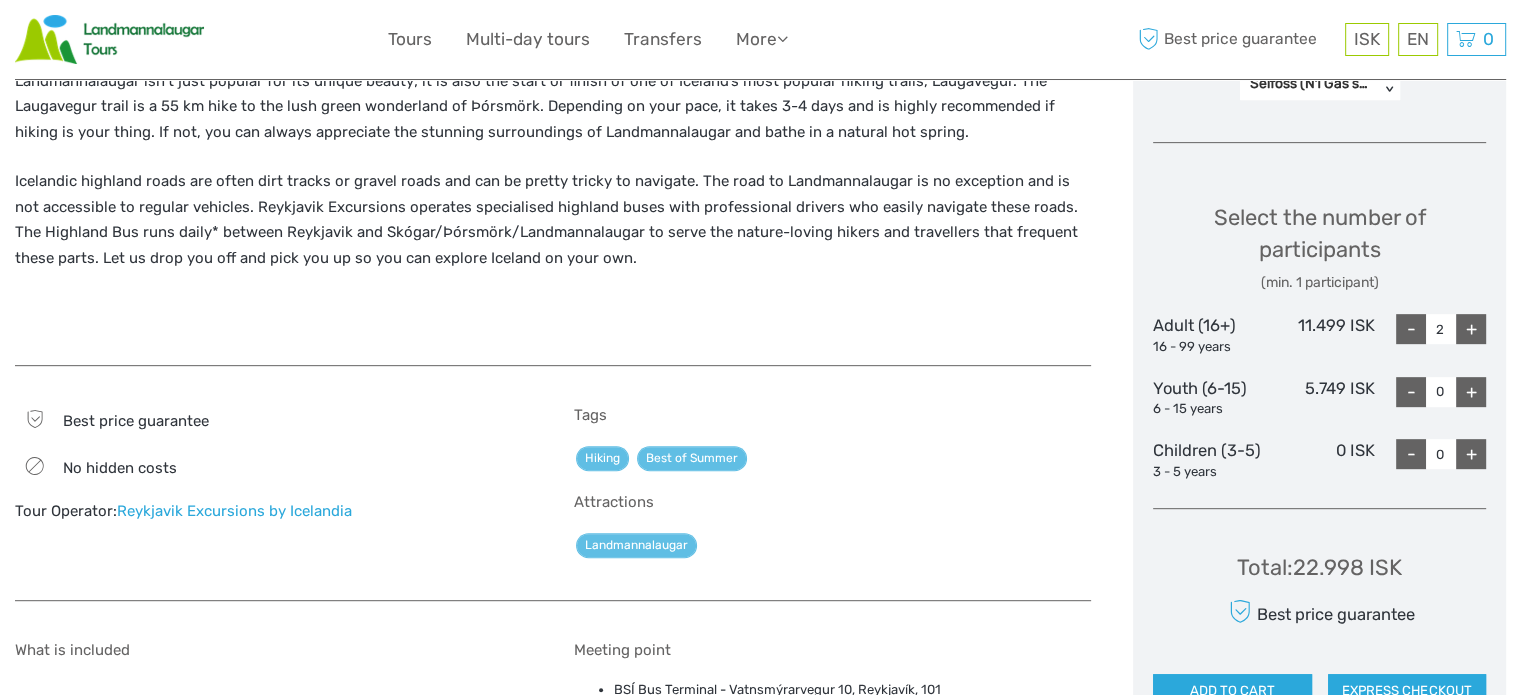scroll, scrollTop: 1063, scrollLeft: 0, axis: vertical 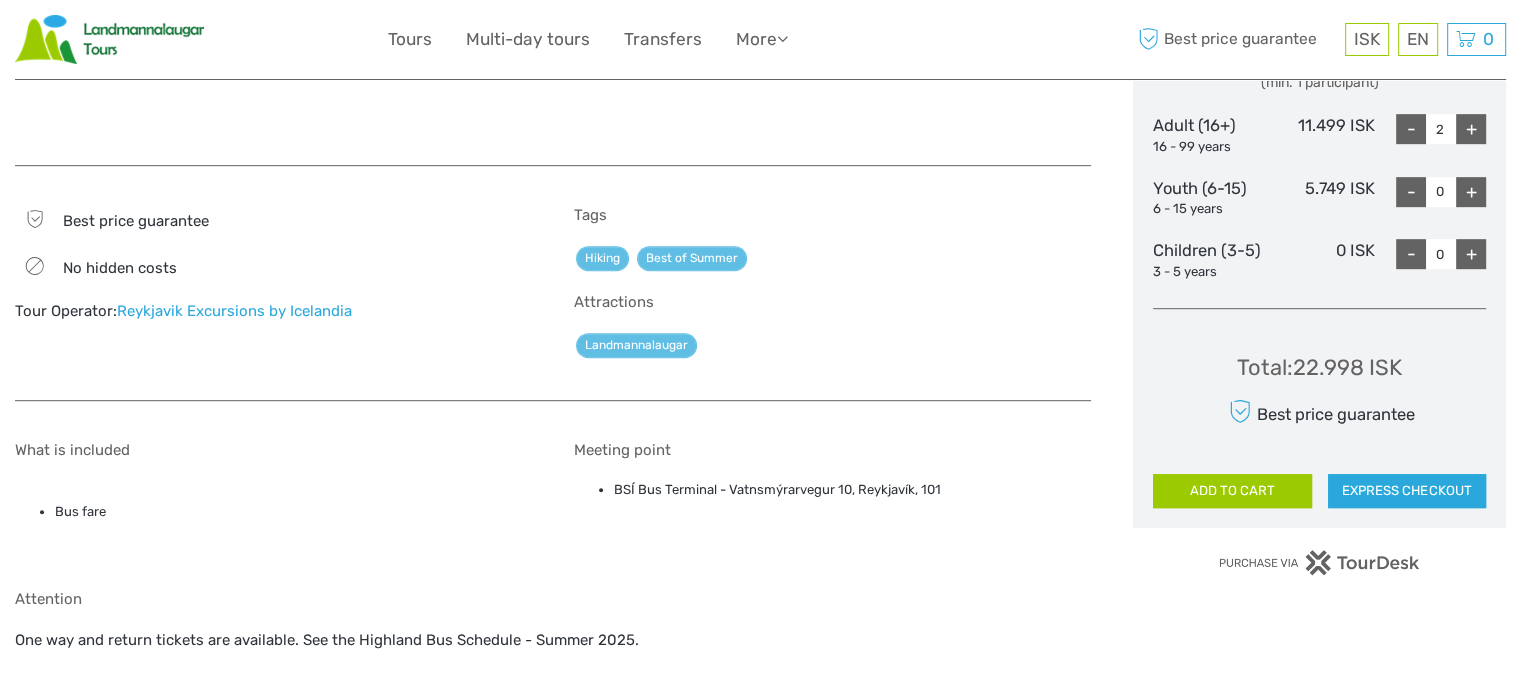 click on "ADD TO CART" at bounding box center [1232, 491] 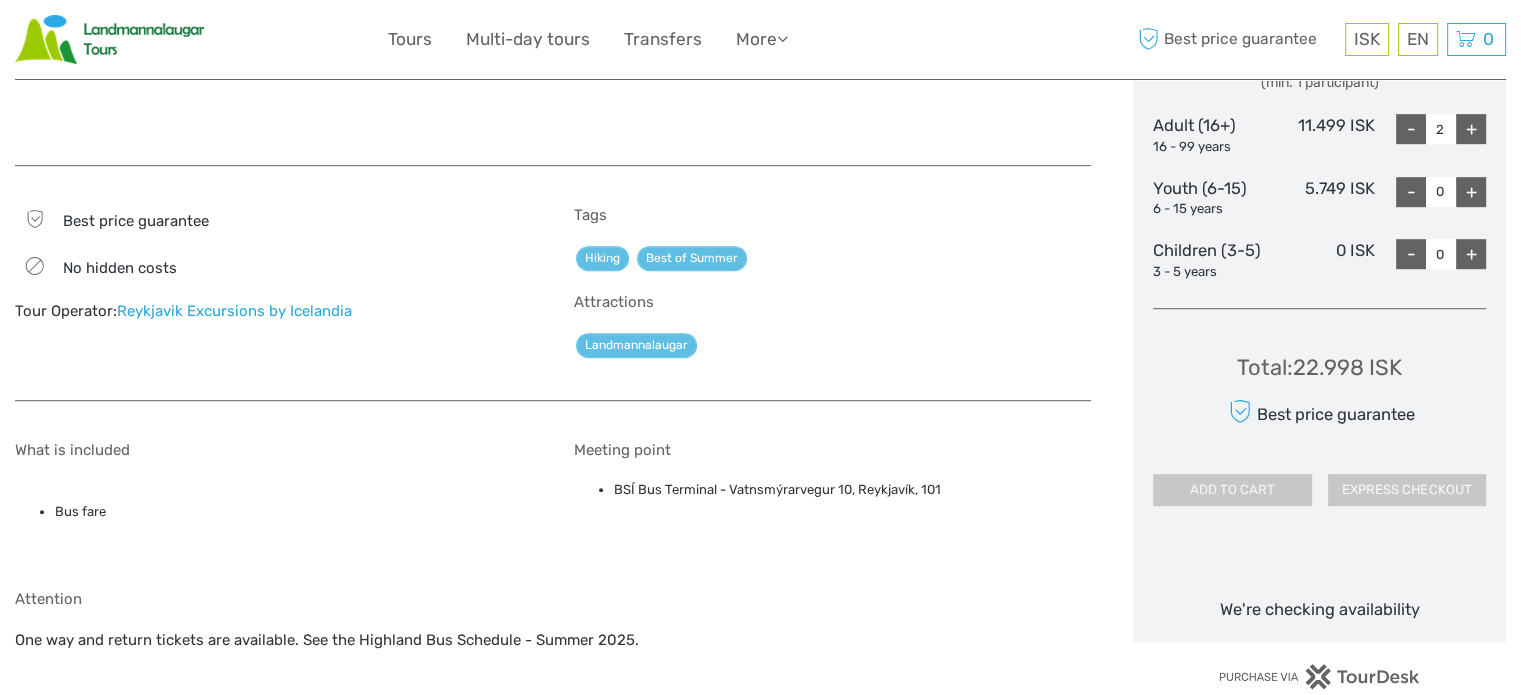 scroll, scrollTop: 1263, scrollLeft: 0, axis: vertical 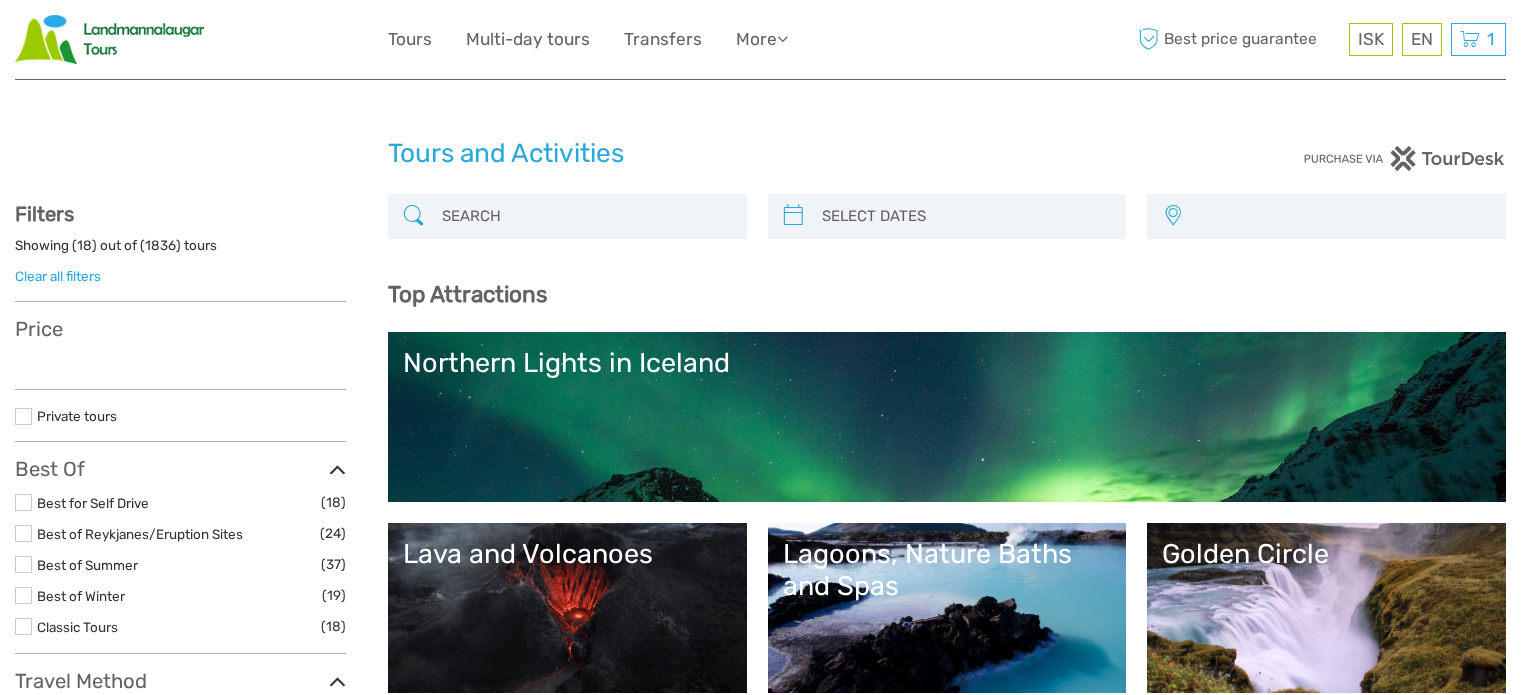 select 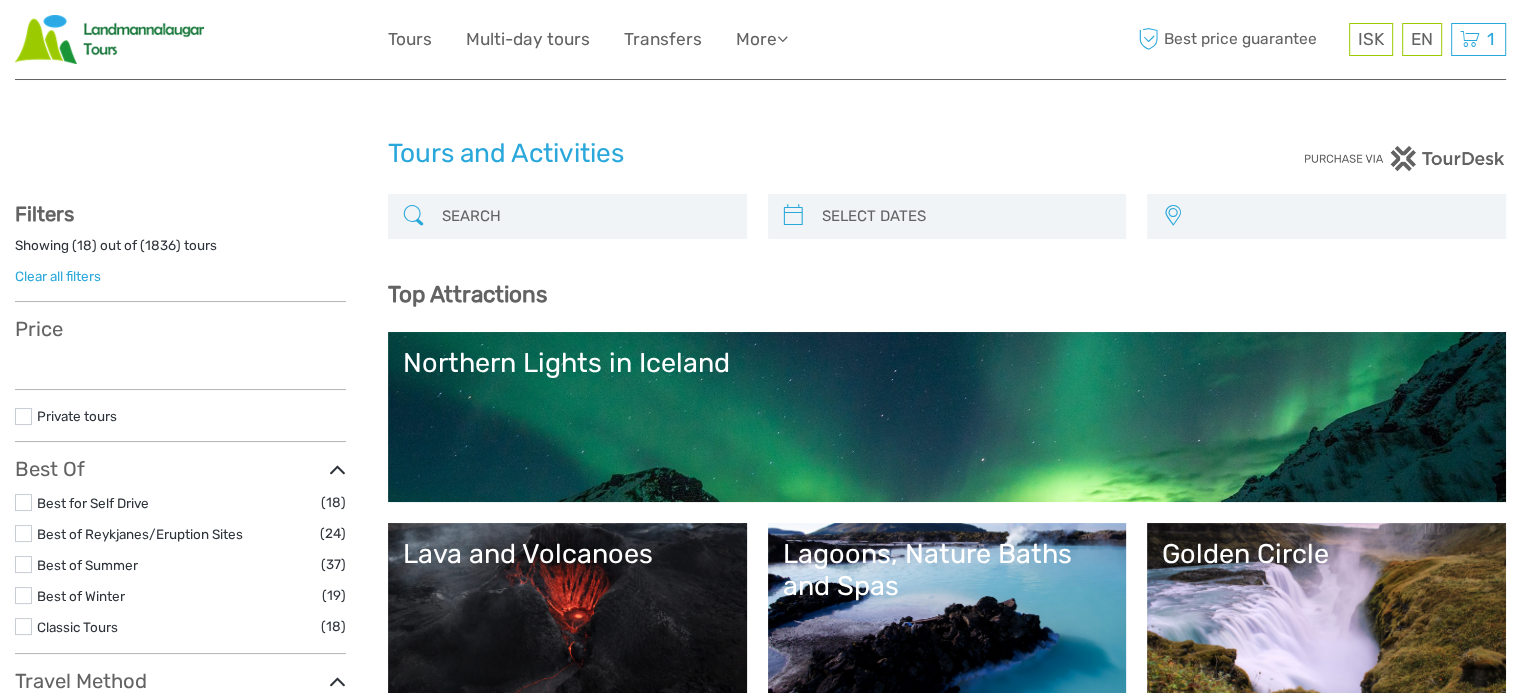 select 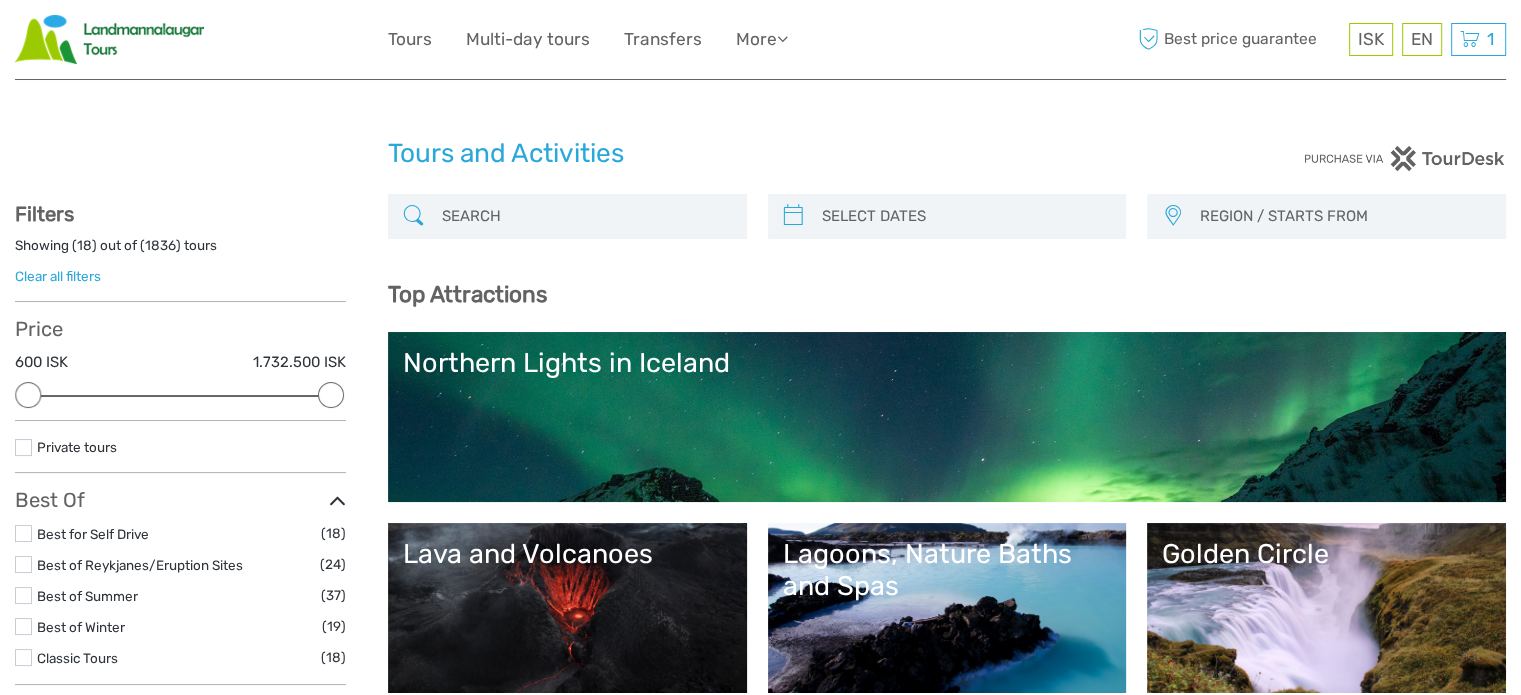 scroll, scrollTop: 0, scrollLeft: 0, axis: both 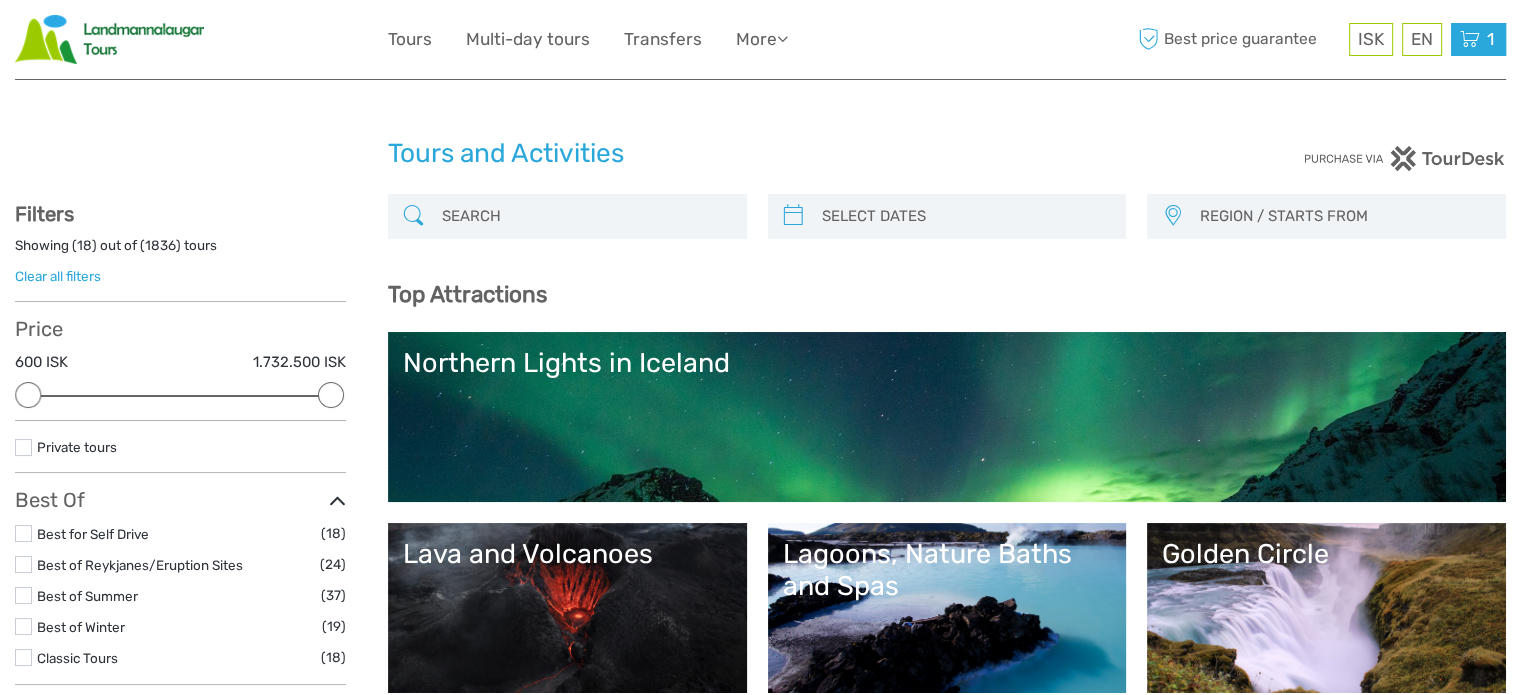 click at bounding box center (1470, 39) 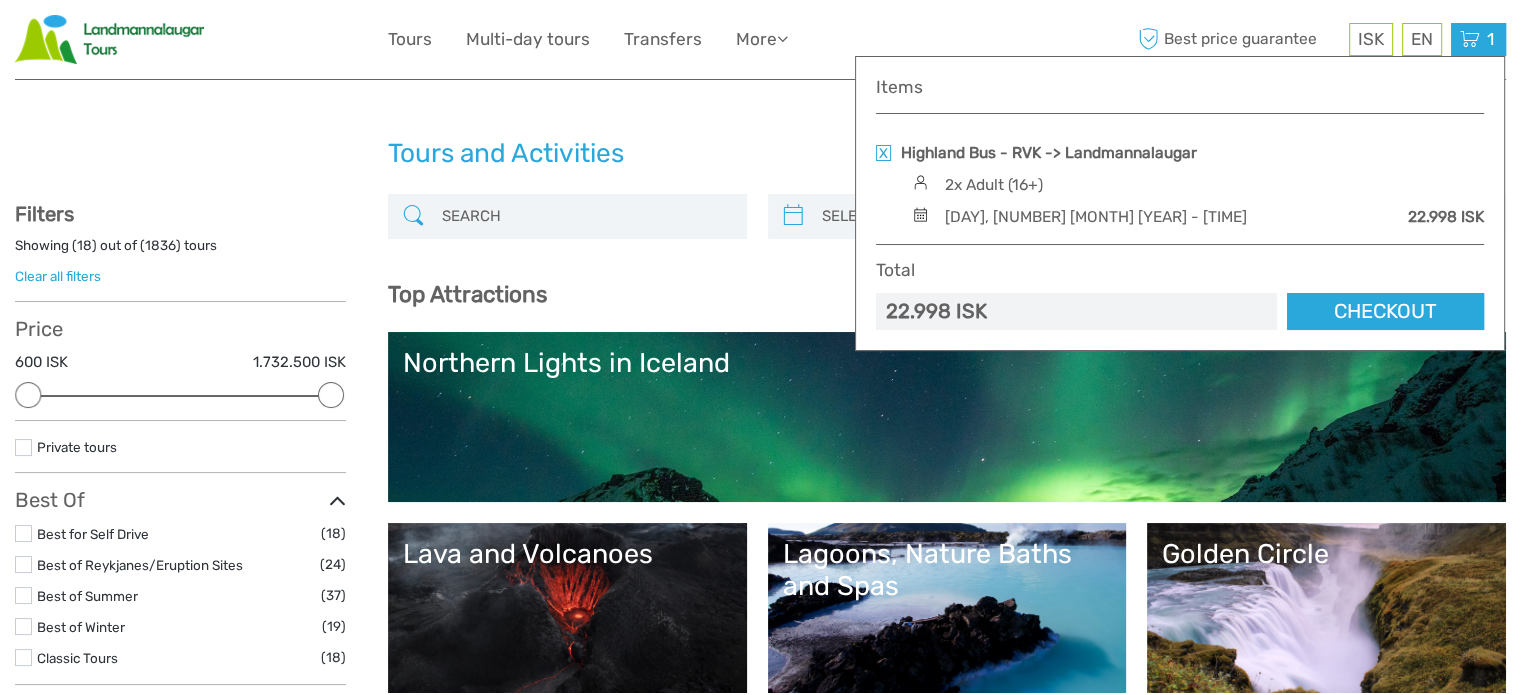 click on "Checkout" at bounding box center [1385, 311] 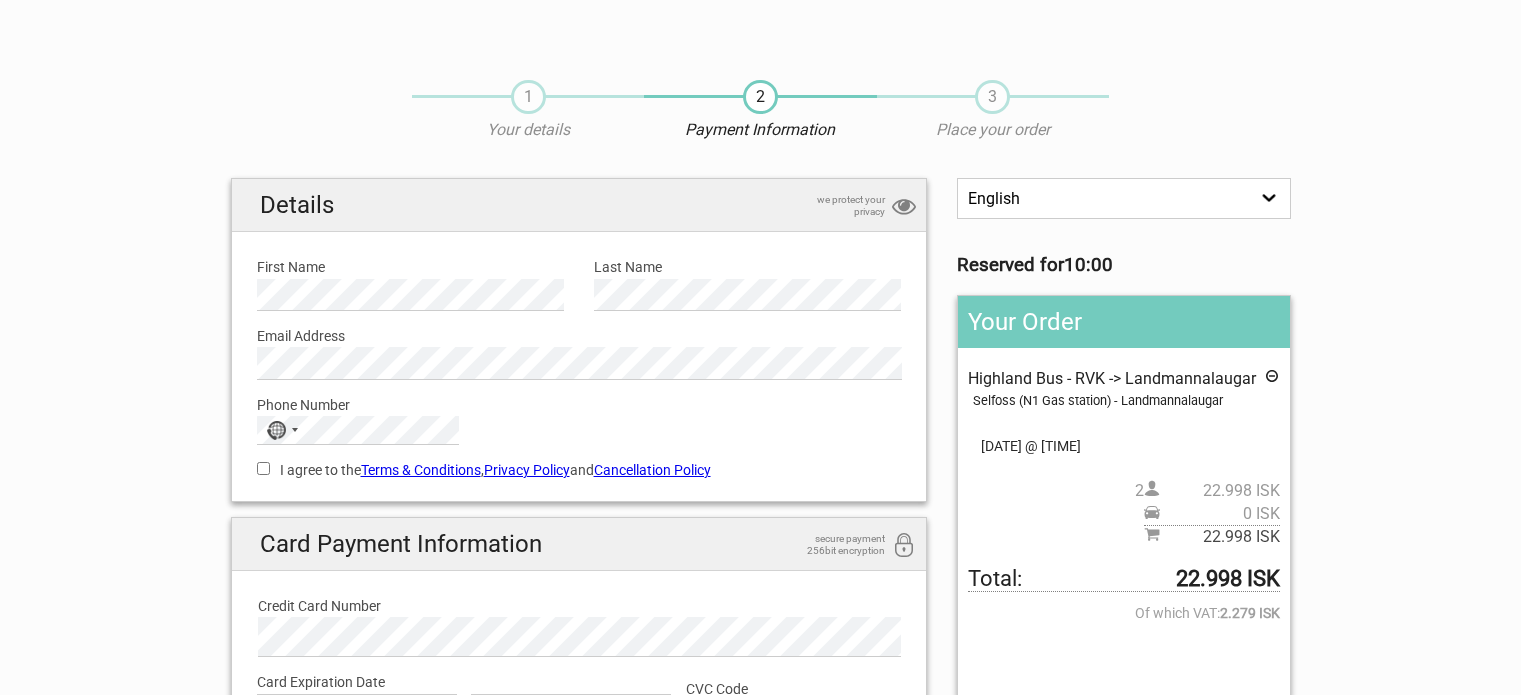 scroll, scrollTop: 0, scrollLeft: 0, axis: both 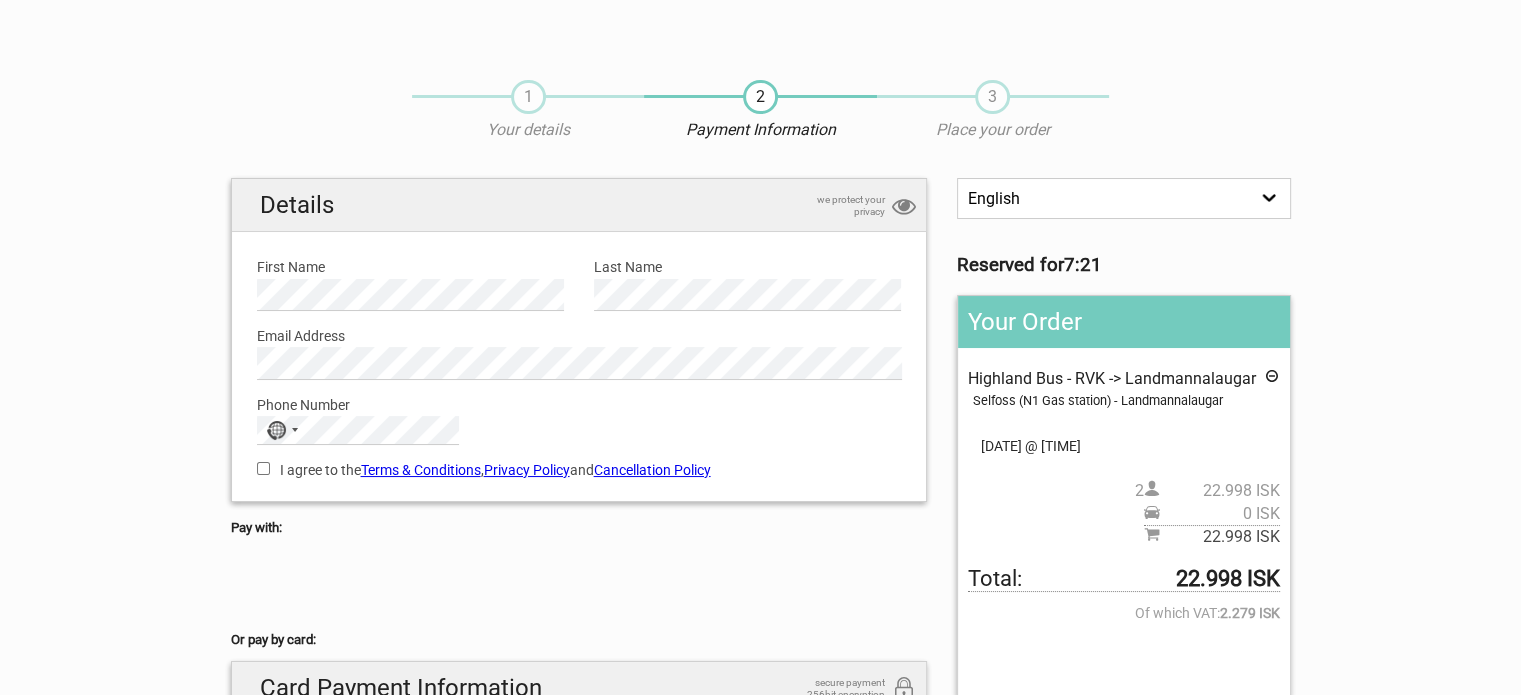 click on "22.998 ISK" at bounding box center [1220, 491] 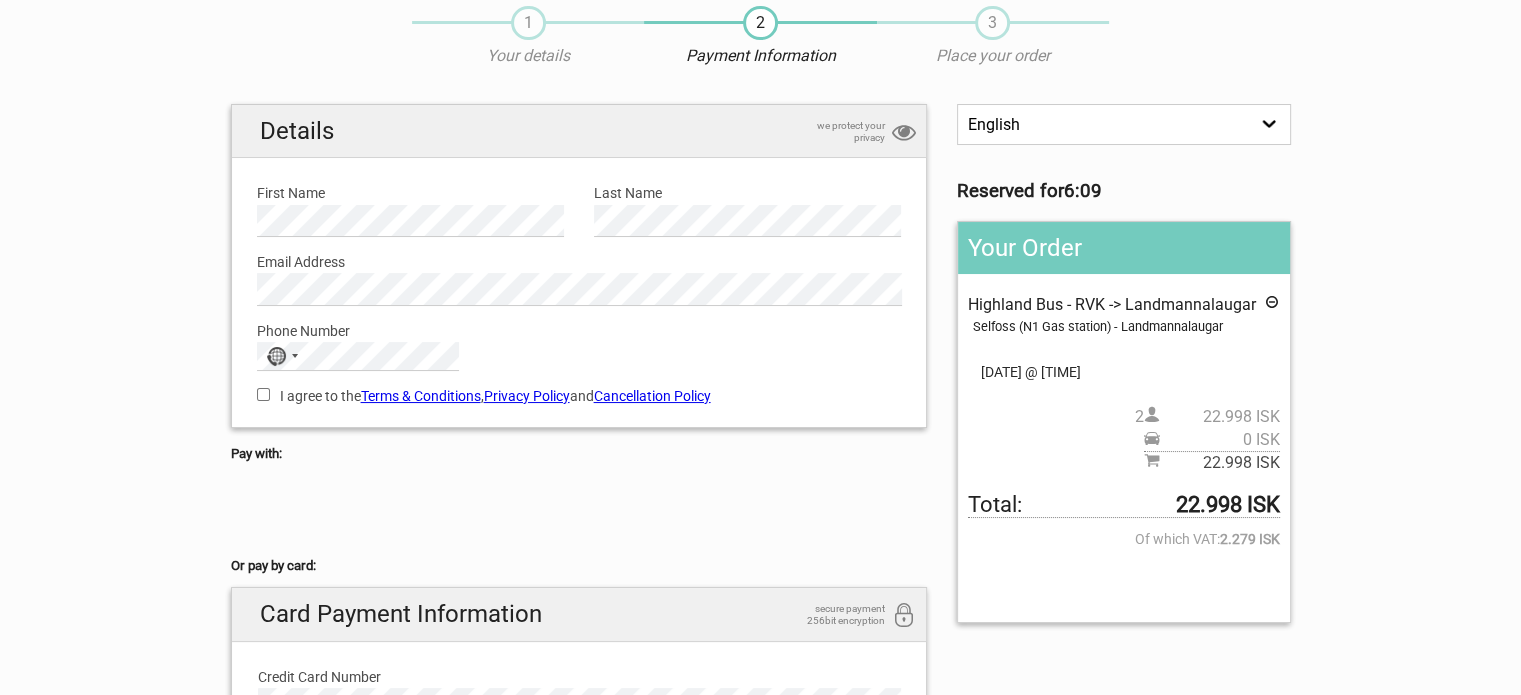 scroll, scrollTop: 0, scrollLeft: 0, axis: both 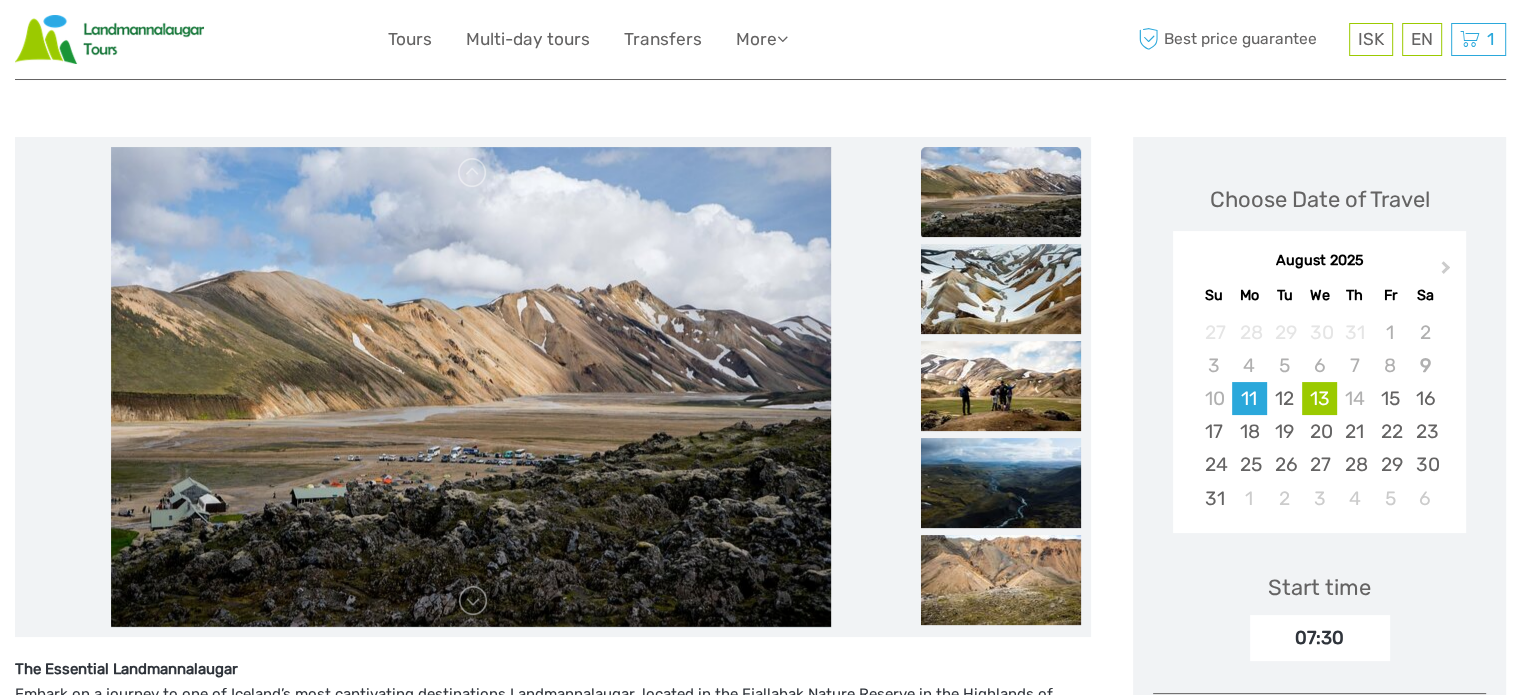 click on "13" at bounding box center (1319, 398) 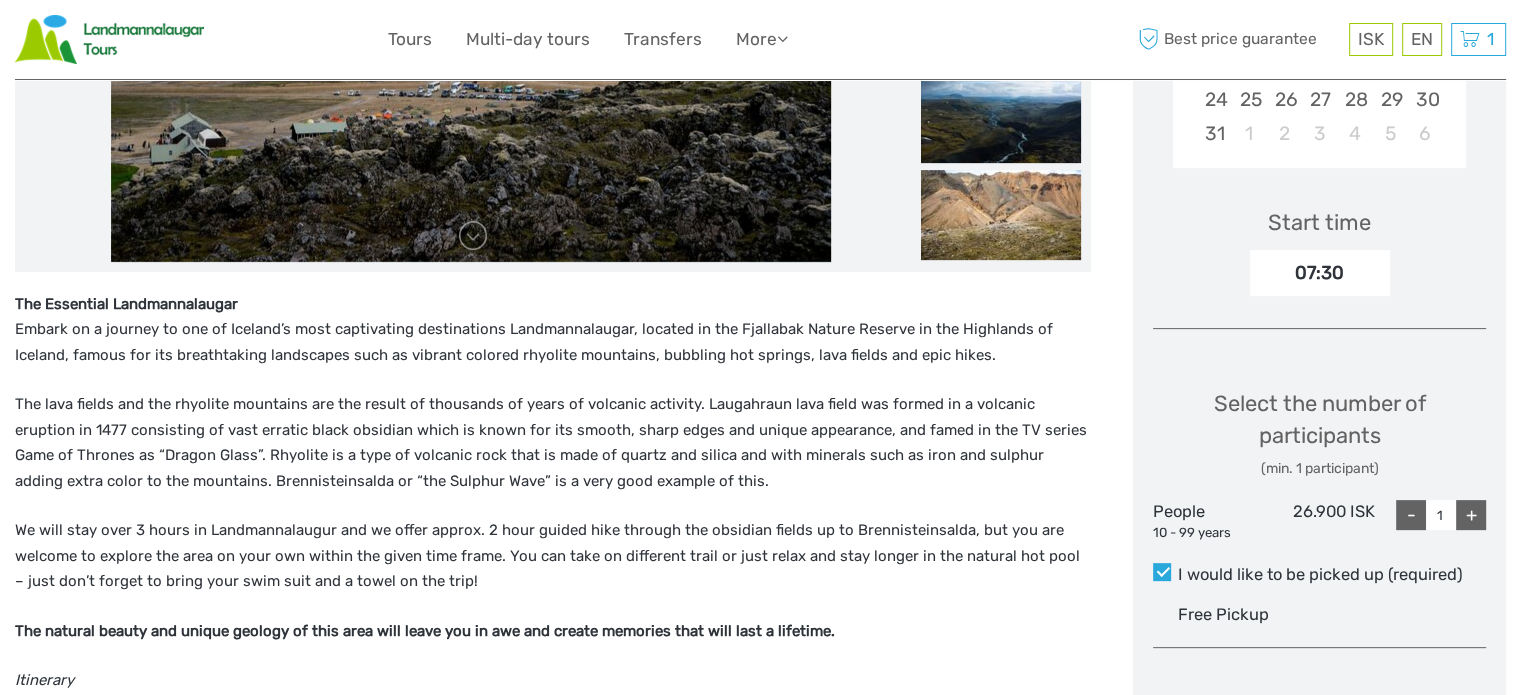 scroll, scrollTop: 600, scrollLeft: 0, axis: vertical 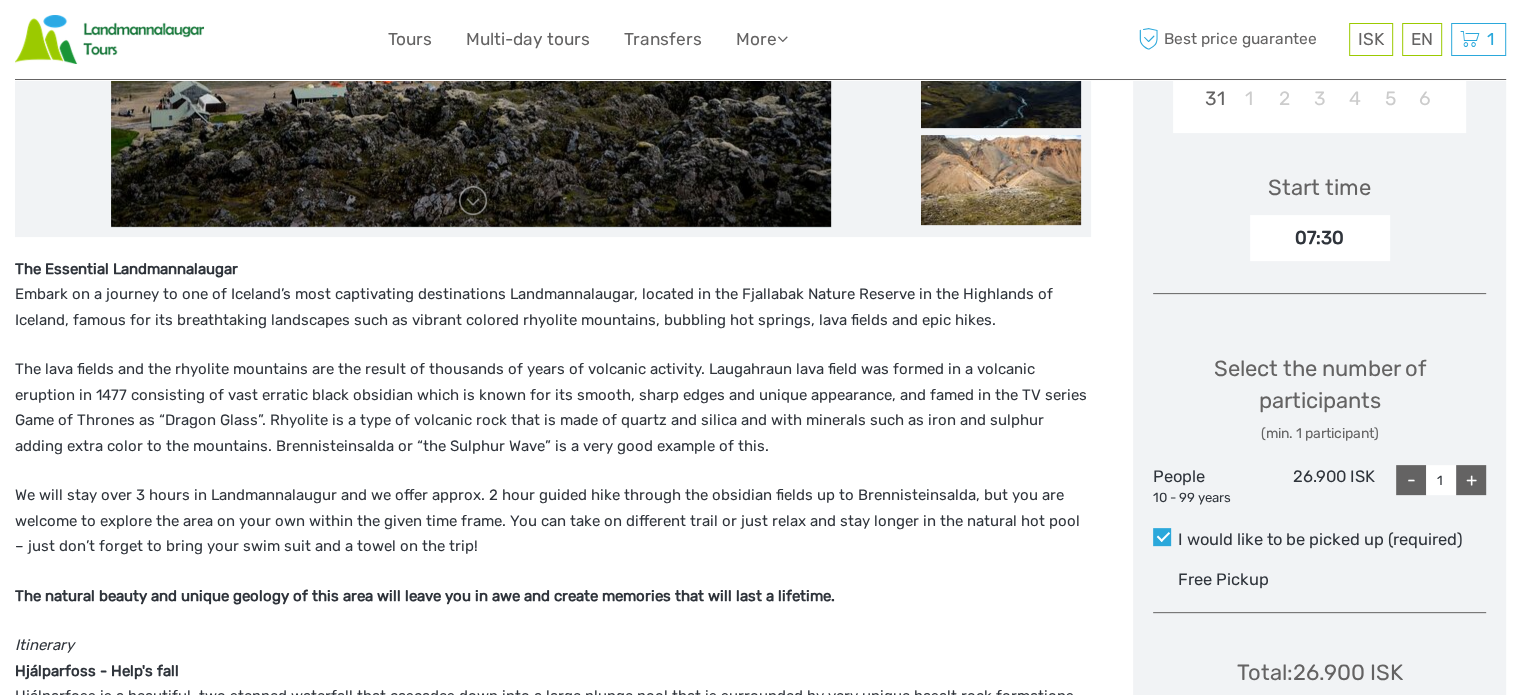 click on "+" at bounding box center [1471, 480] 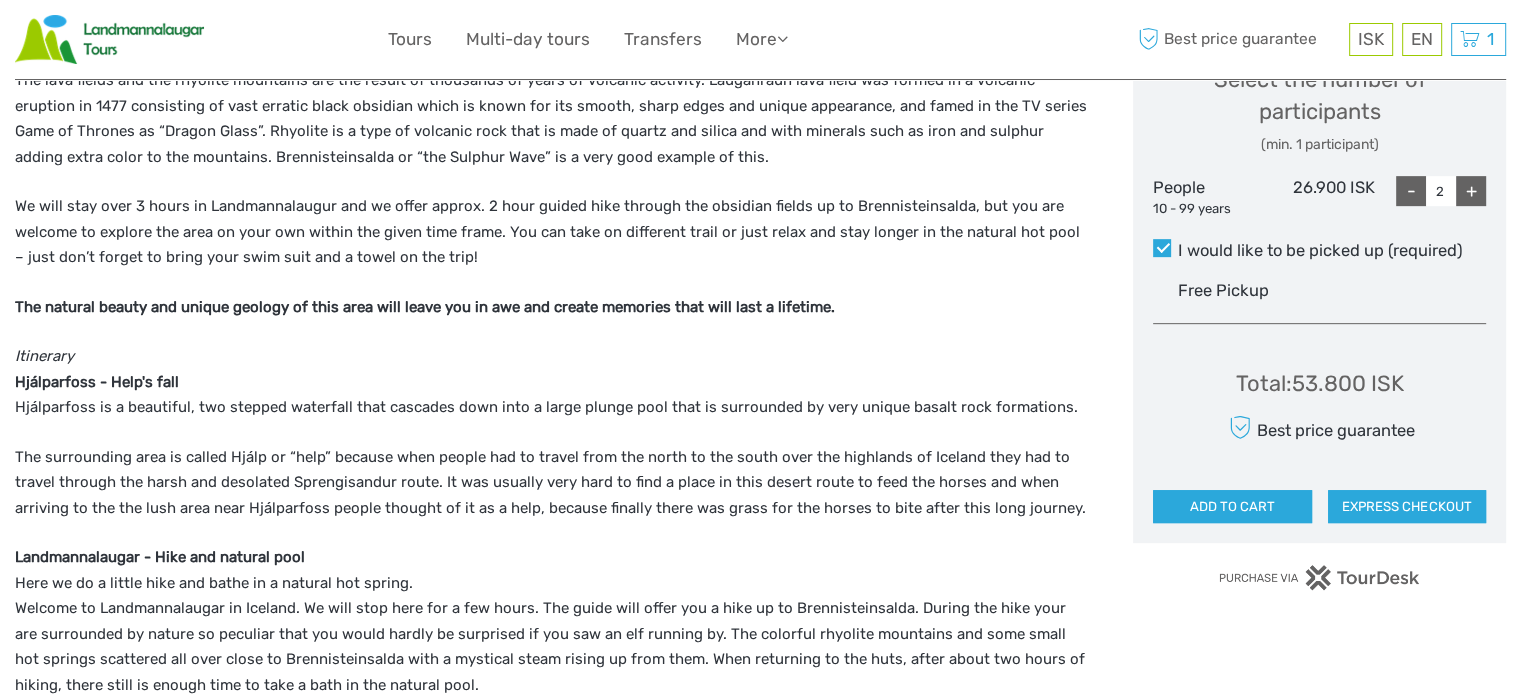 scroll, scrollTop: 900, scrollLeft: 0, axis: vertical 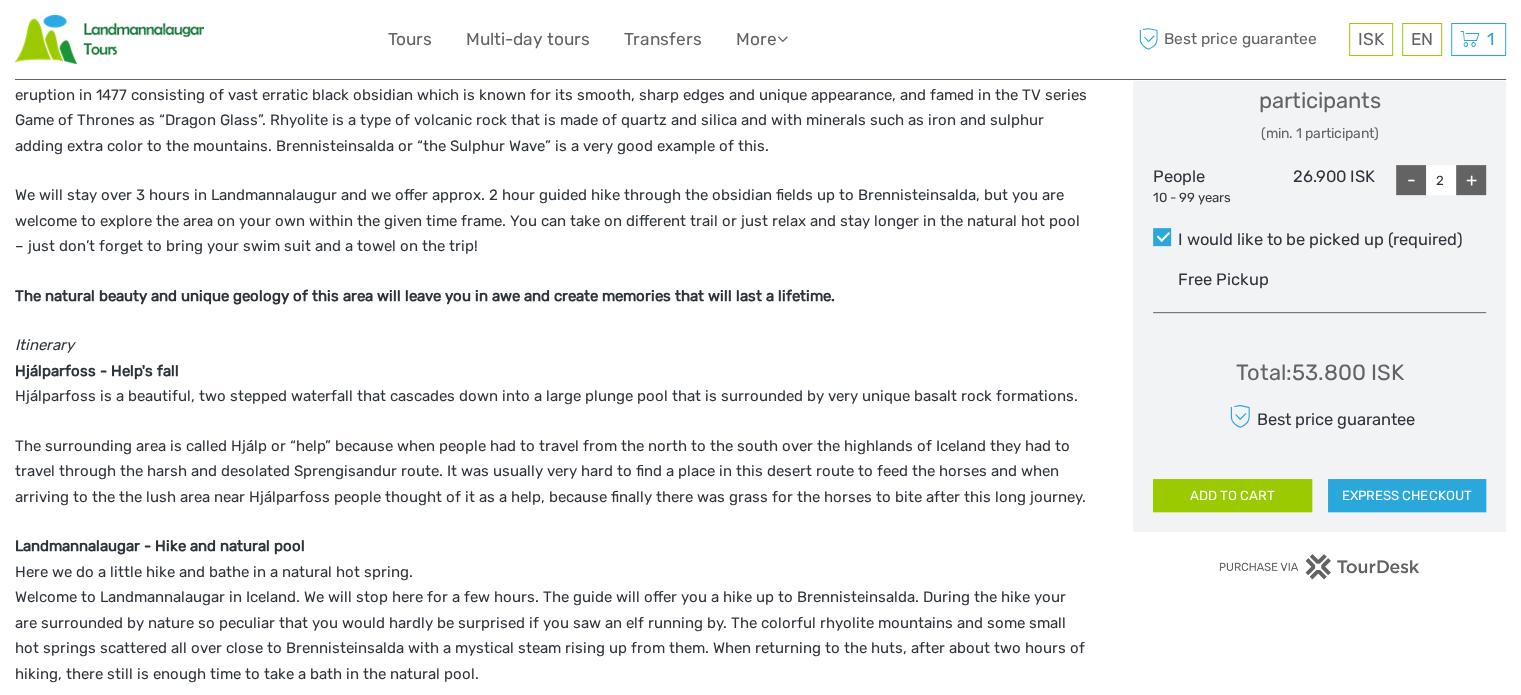 click on "ADD TO CART" at bounding box center [1232, 496] 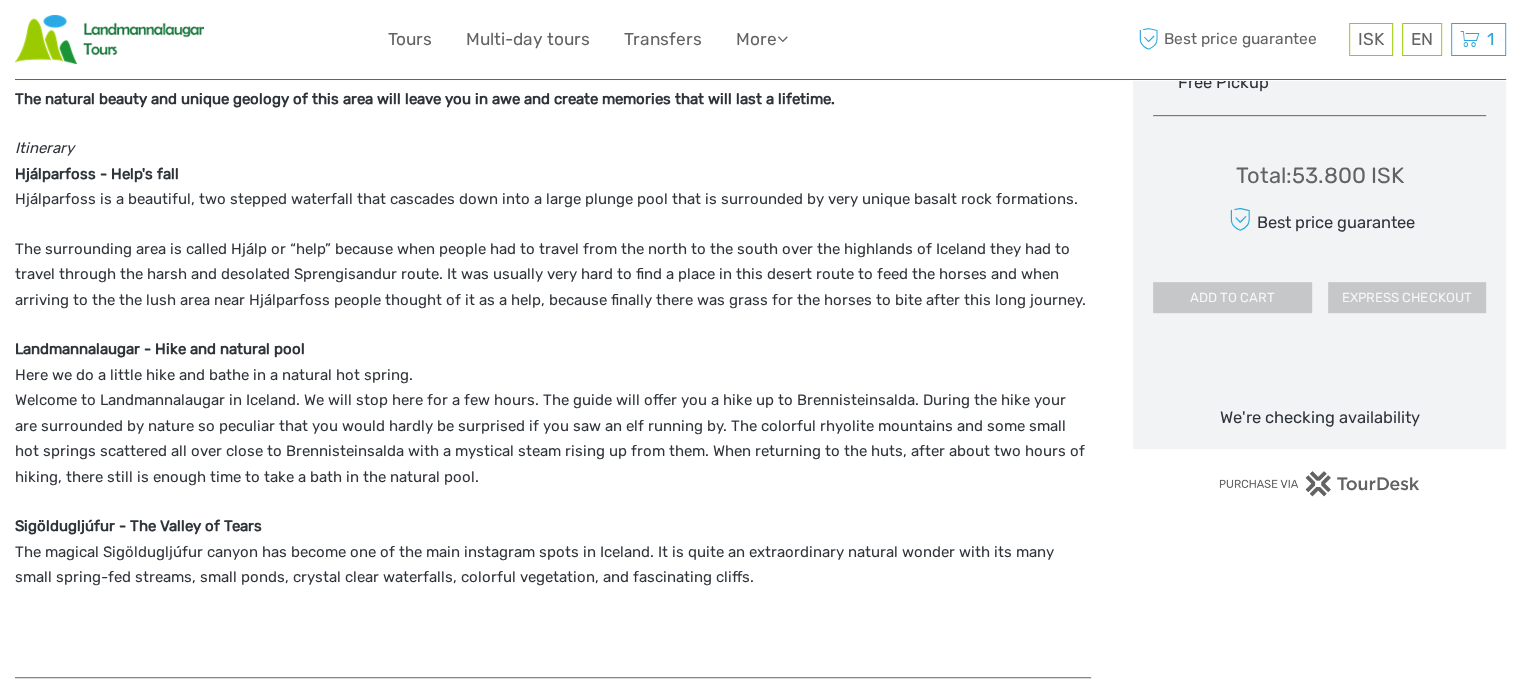 scroll, scrollTop: 1100, scrollLeft: 0, axis: vertical 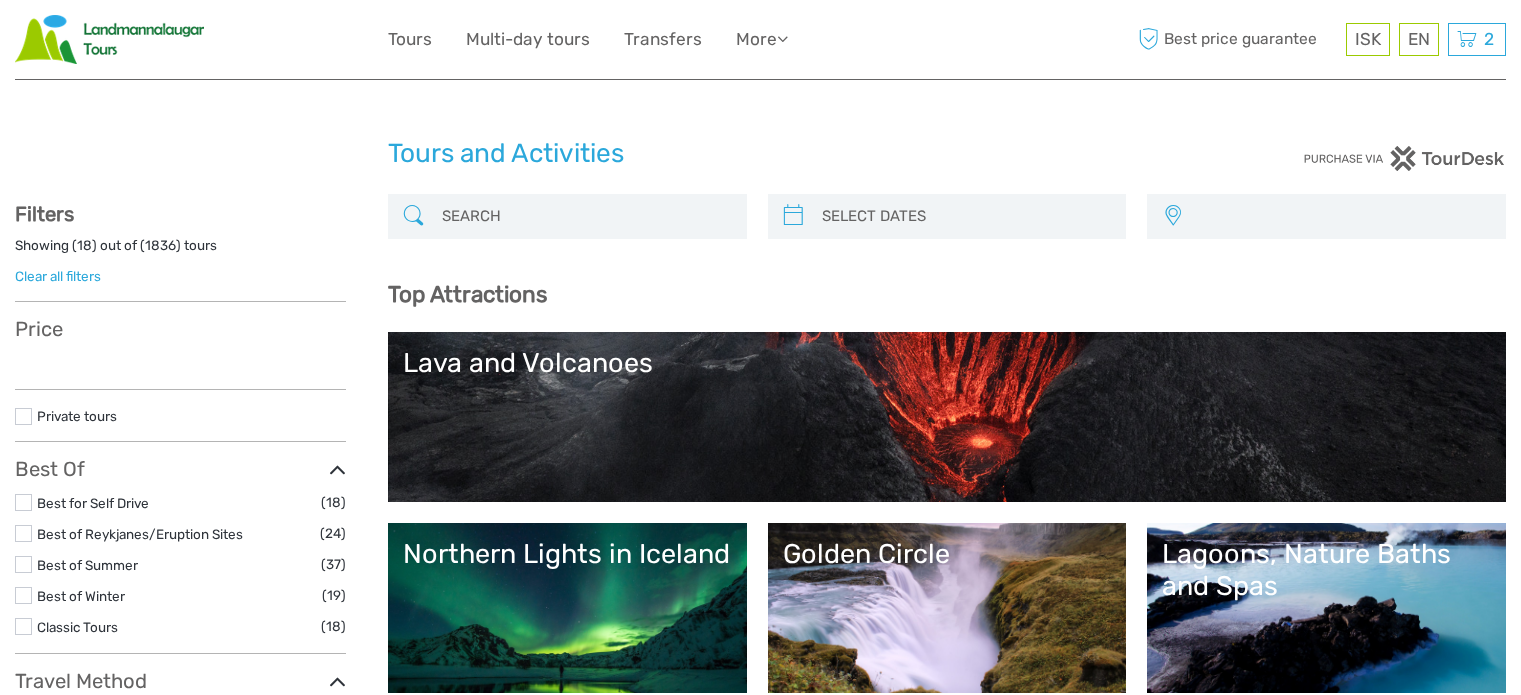 select 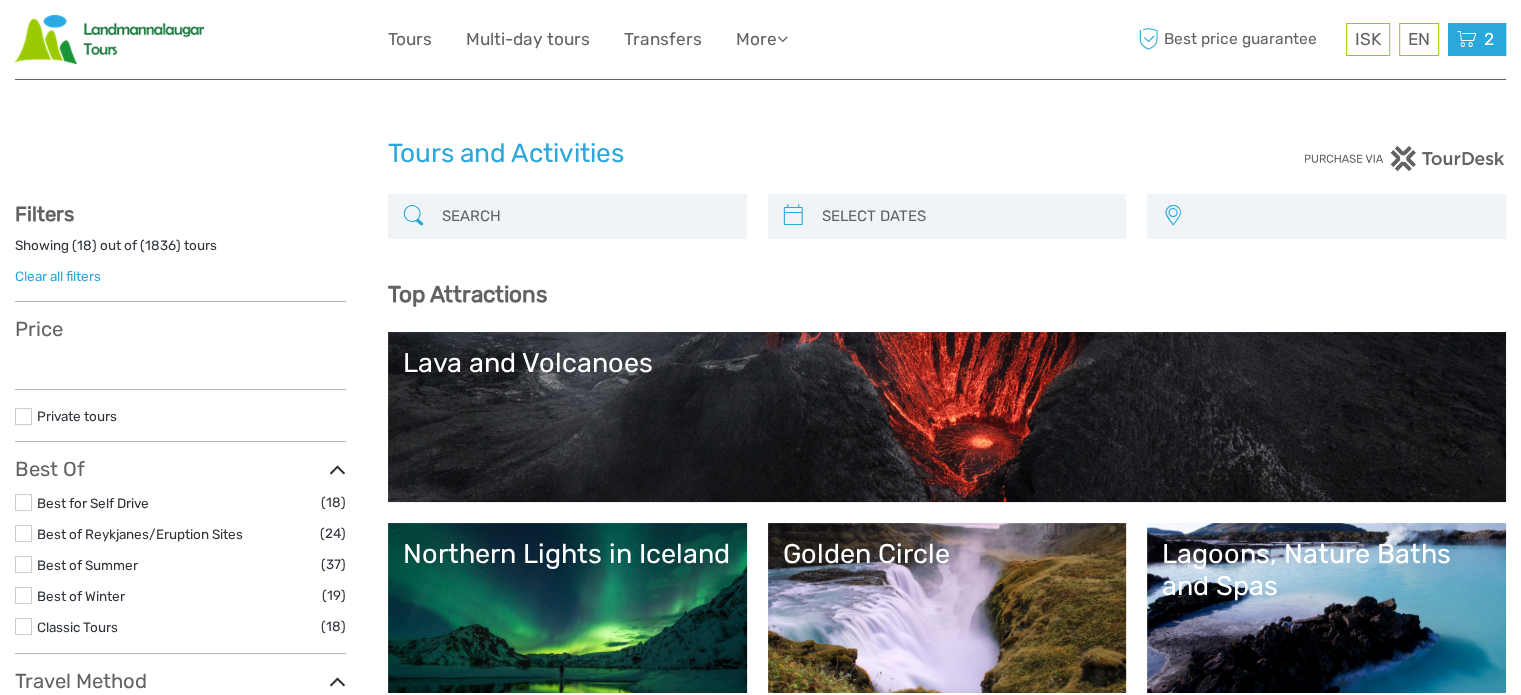 select 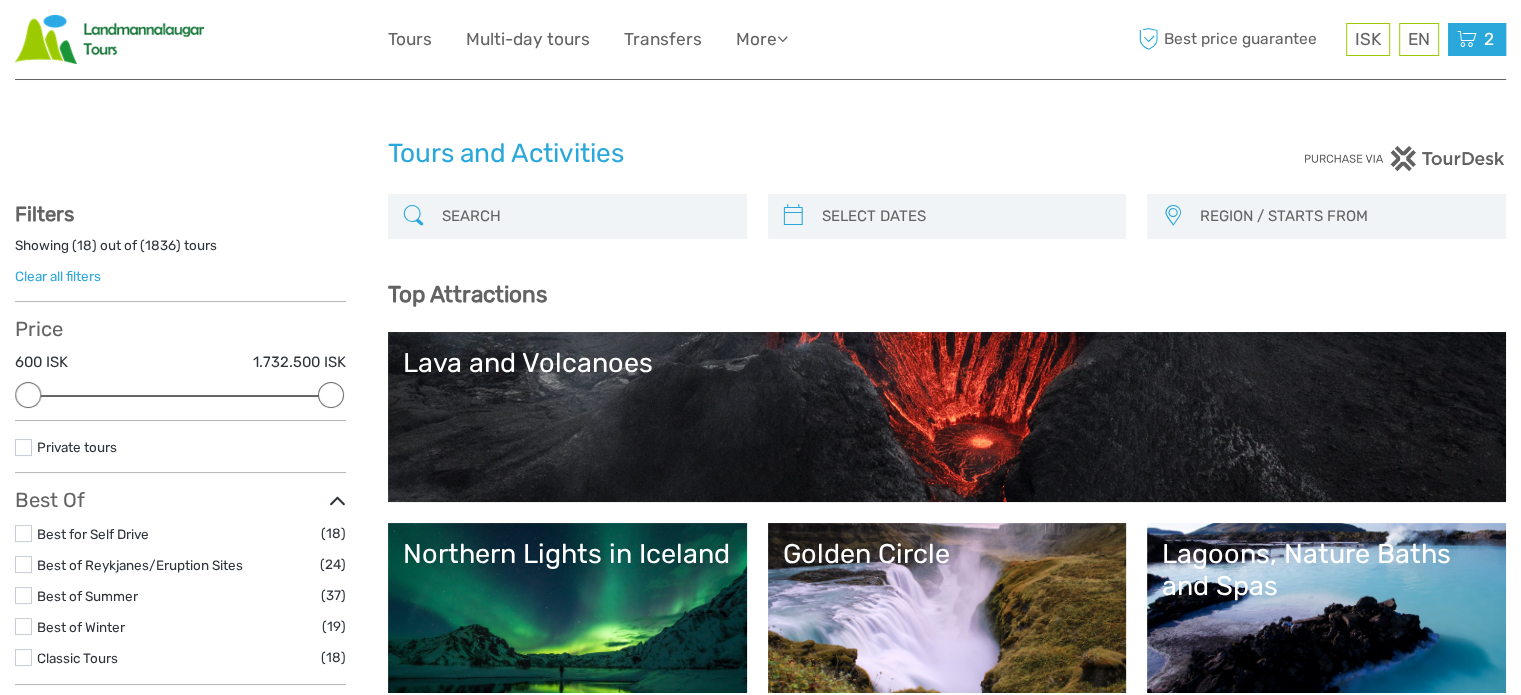 scroll, scrollTop: 0, scrollLeft: 0, axis: both 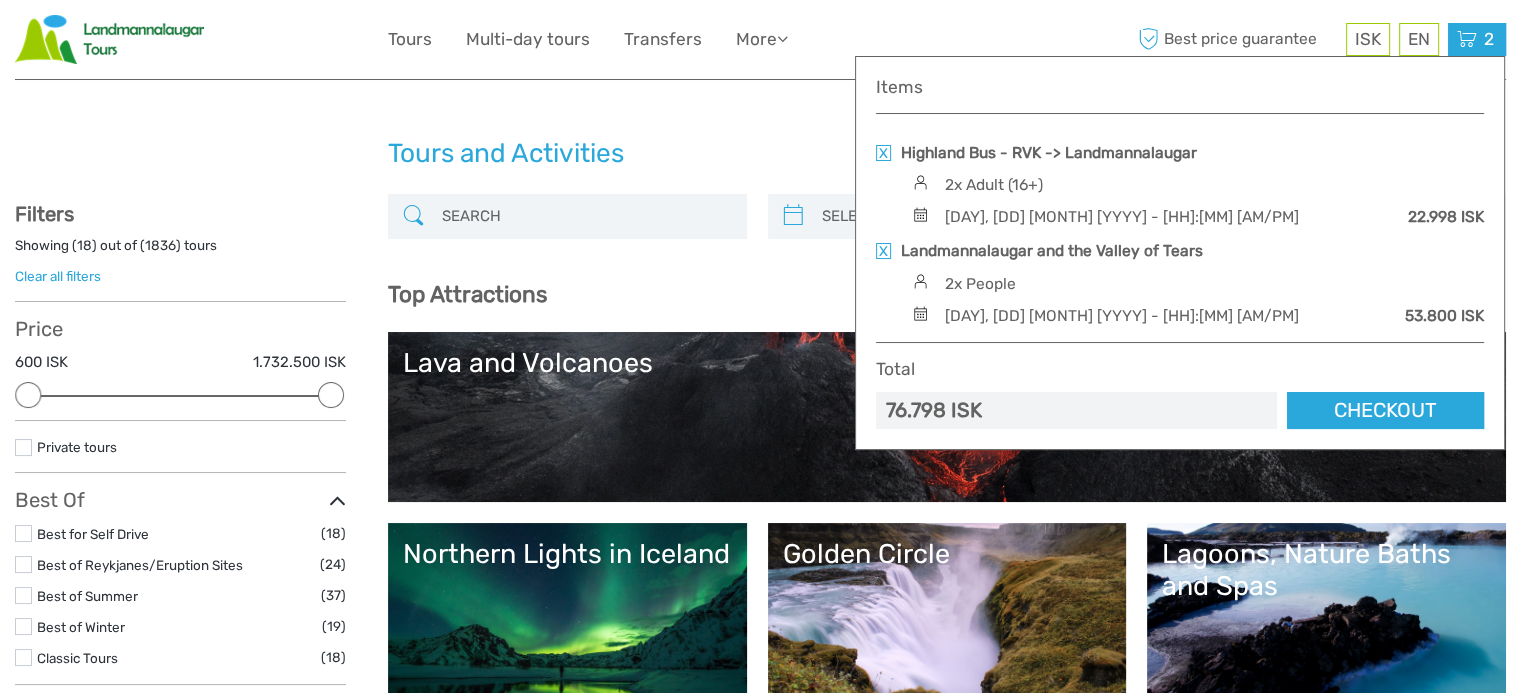 click at bounding box center (883, 153) 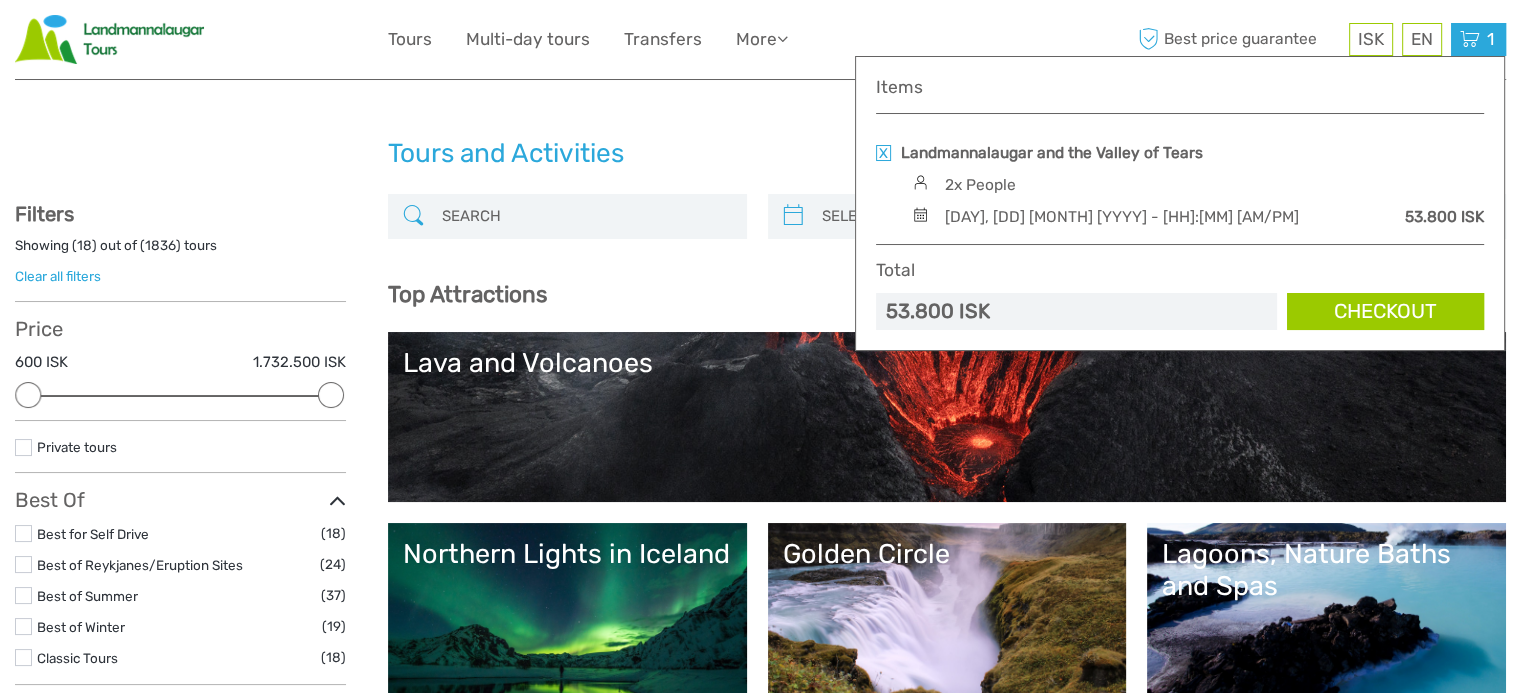 click on "Checkout" at bounding box center (1385, 311) 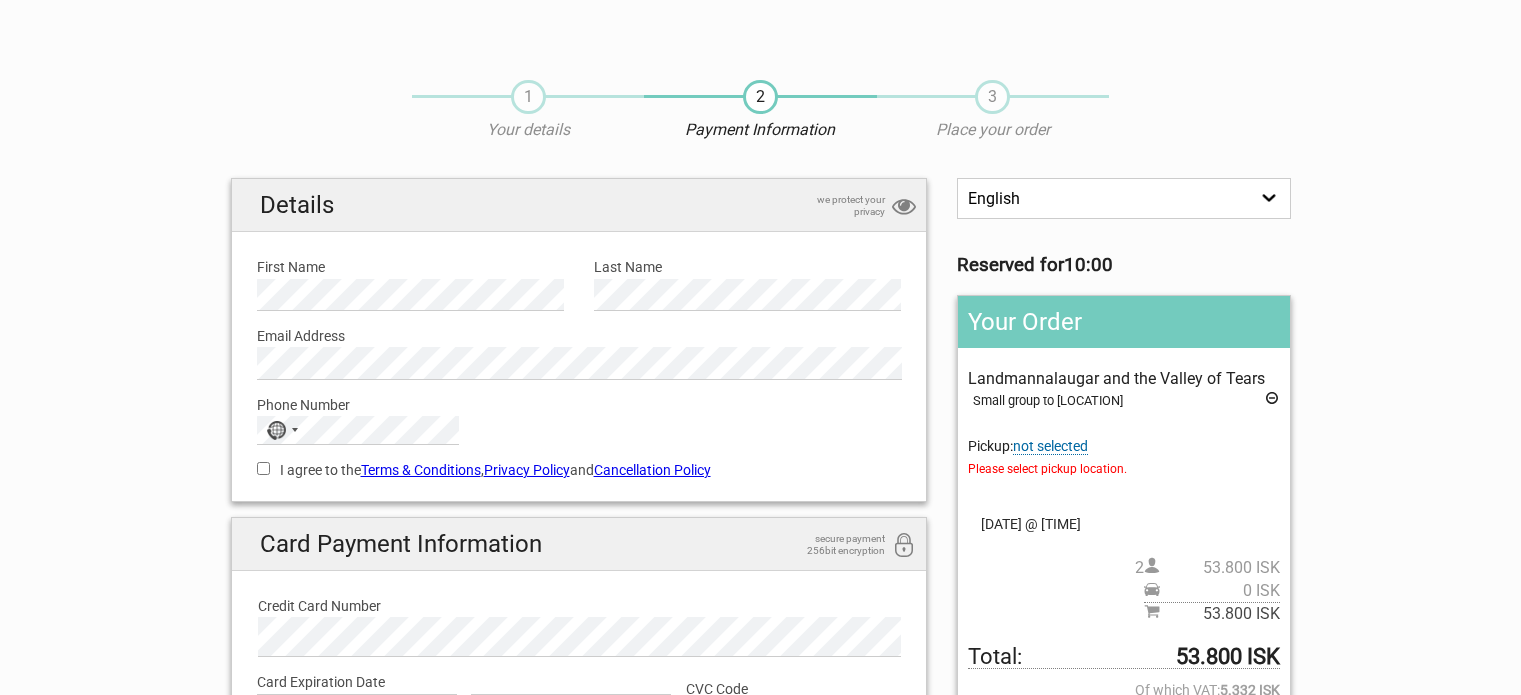scroll, scrollTop: 0, scrollLeft: 0, axis: both 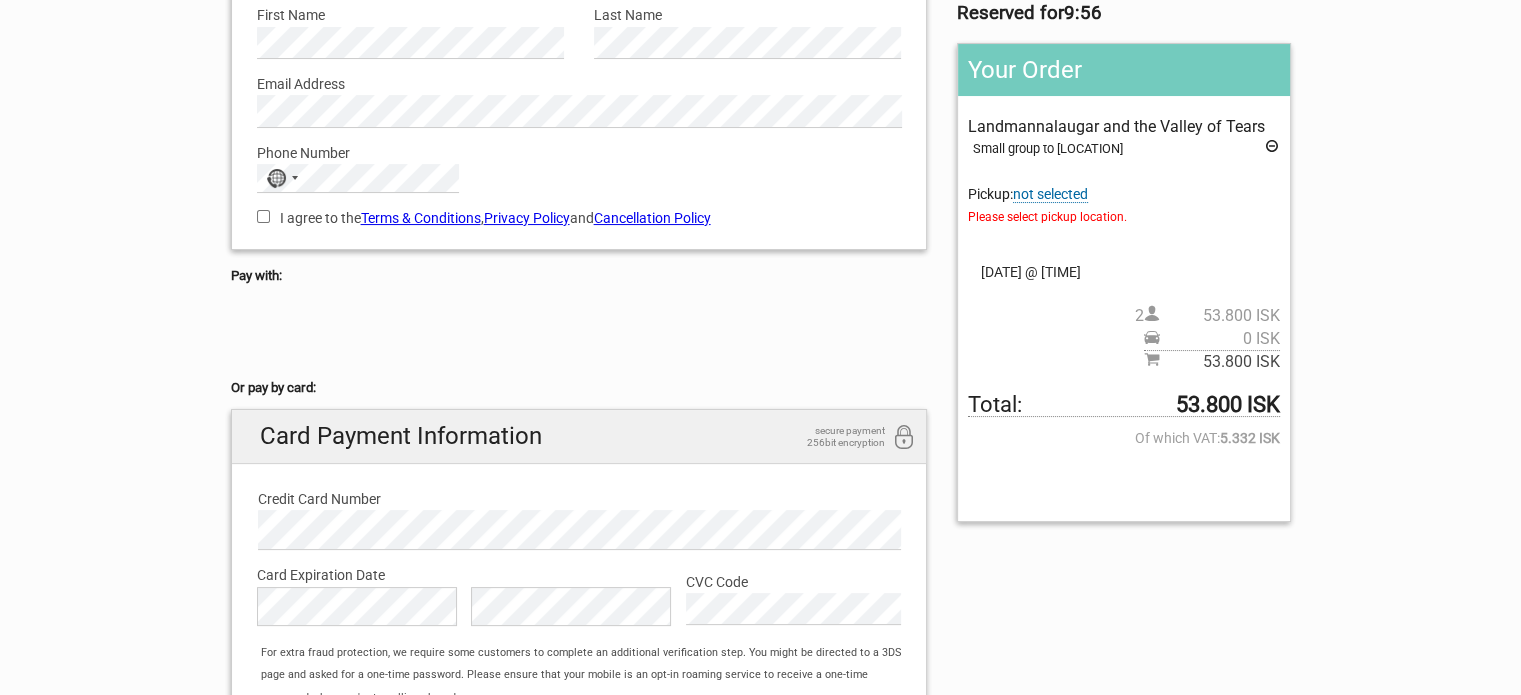 click on "not selected" at bounding box center [1050, 194] 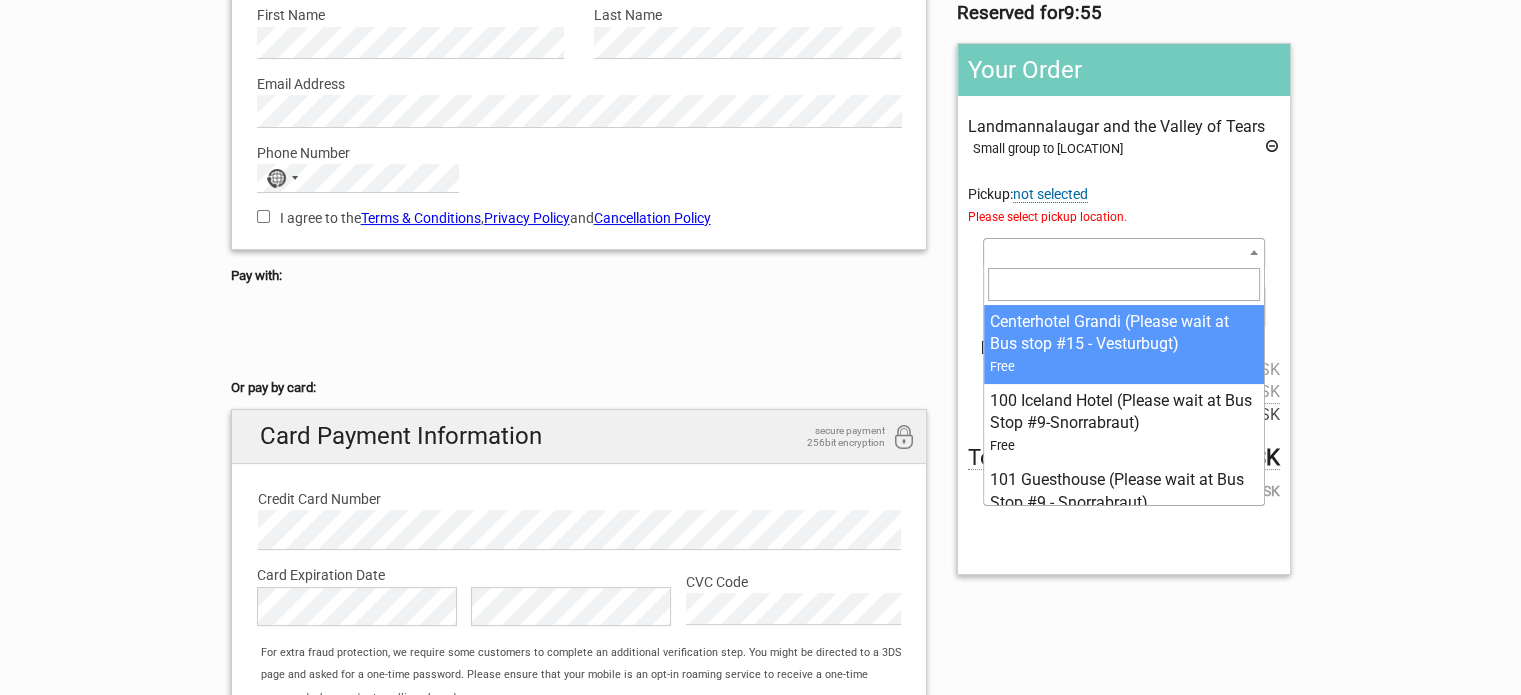 click at bounding box center [1123, 252] 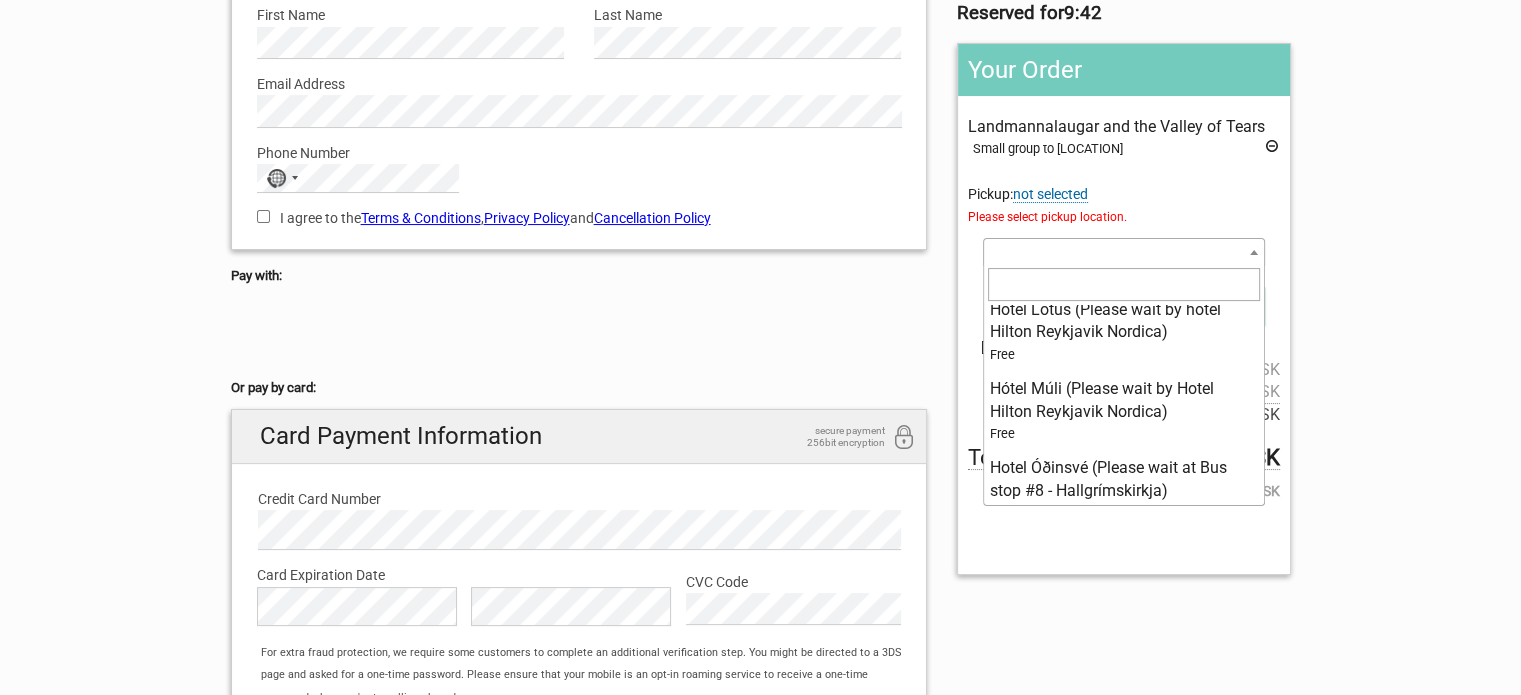 scroll, scrollTop: 6300, scrollLeft: 0, axis: vertical 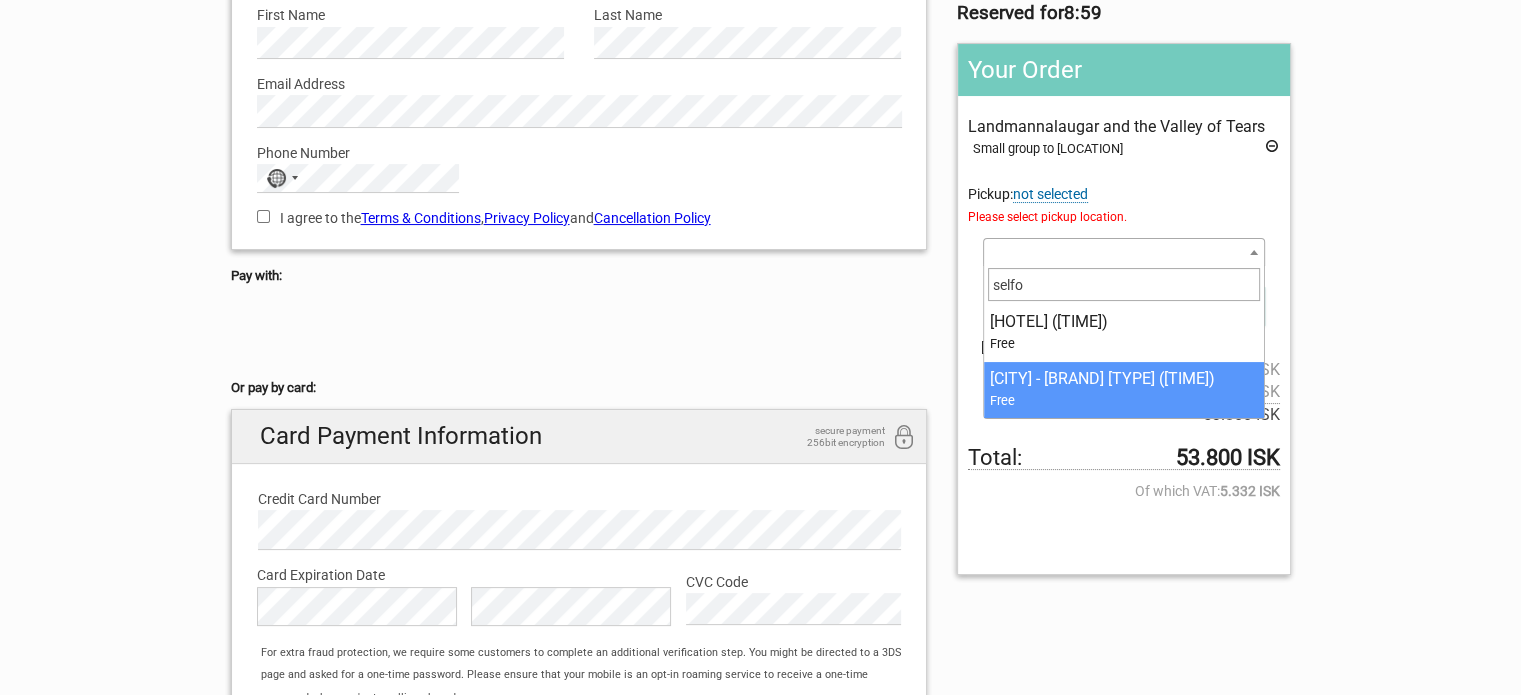 type on "selfo" 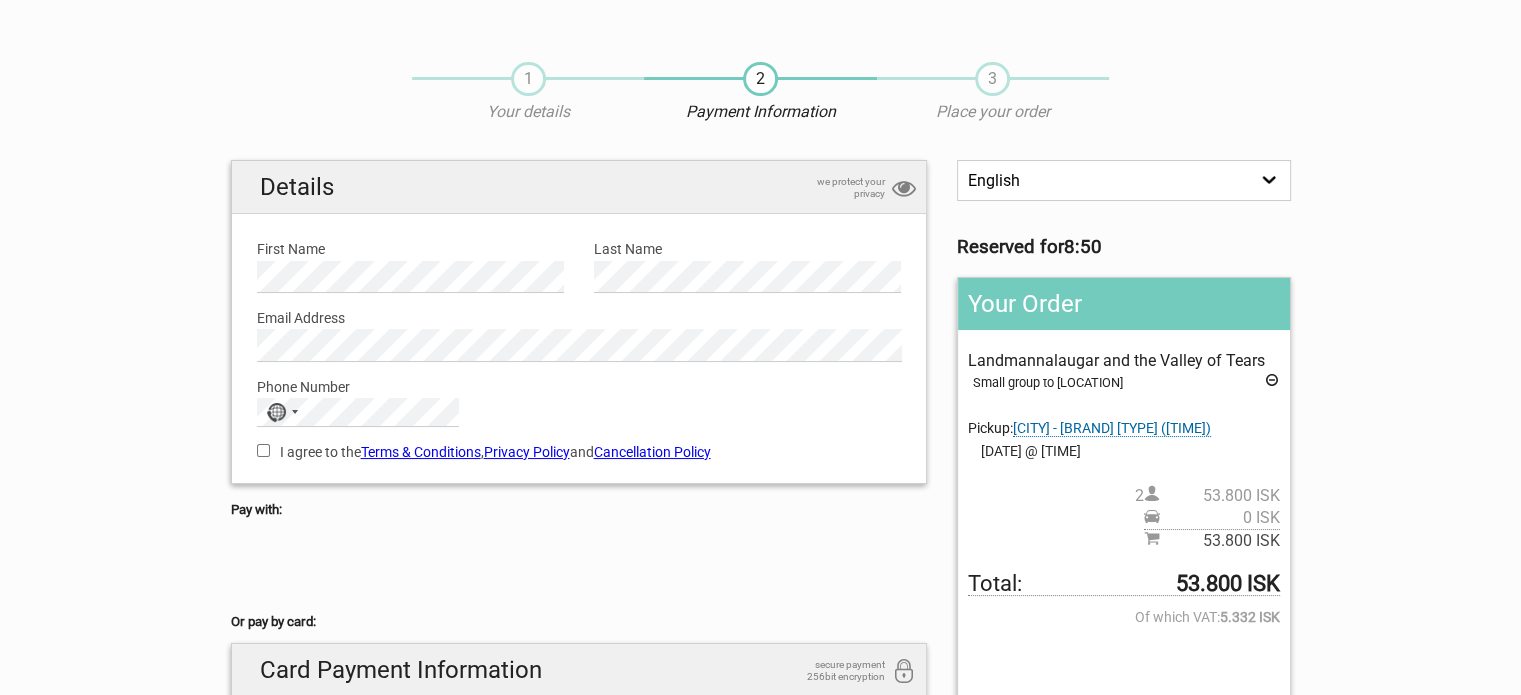 scroll, scrollTop: 0, scrollLeft: 0, axis: both 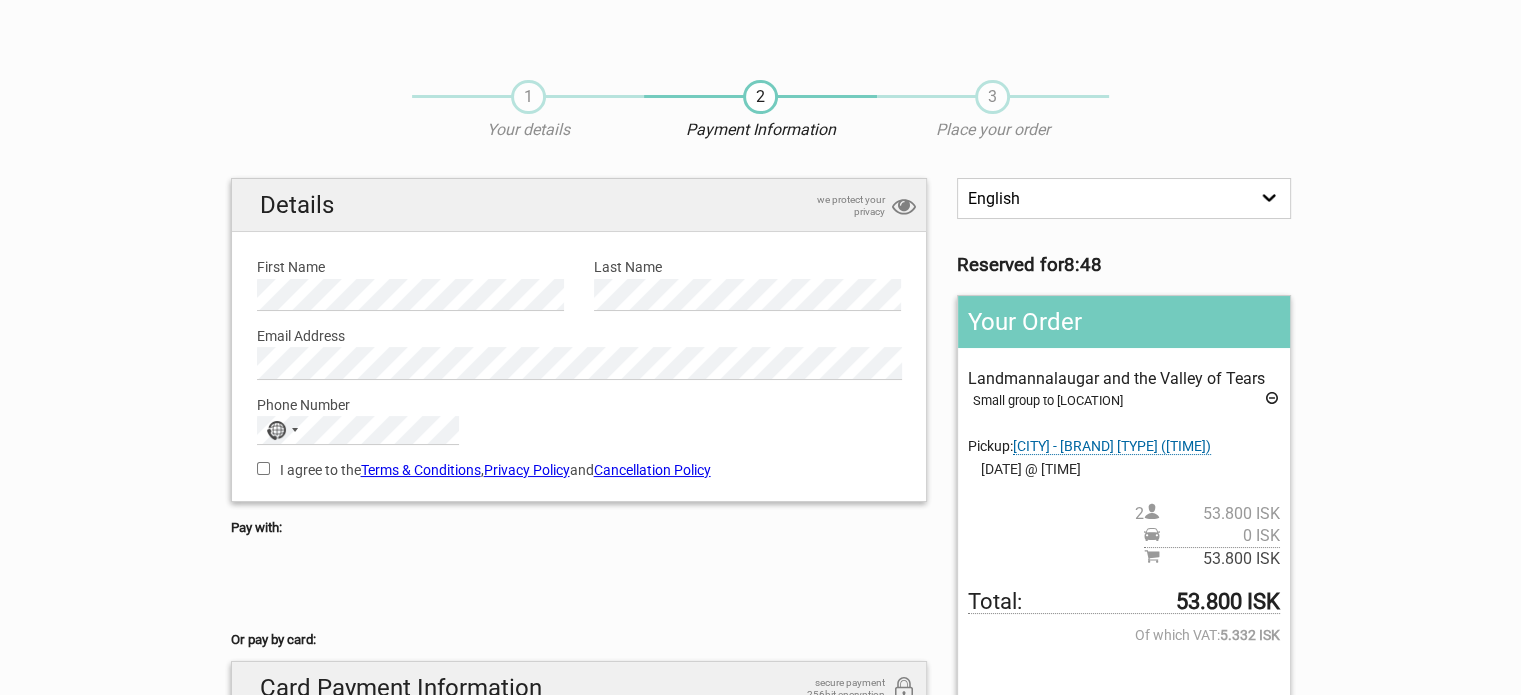 click on "English
Español
Deutsch" at bounding box center [1123, 198] 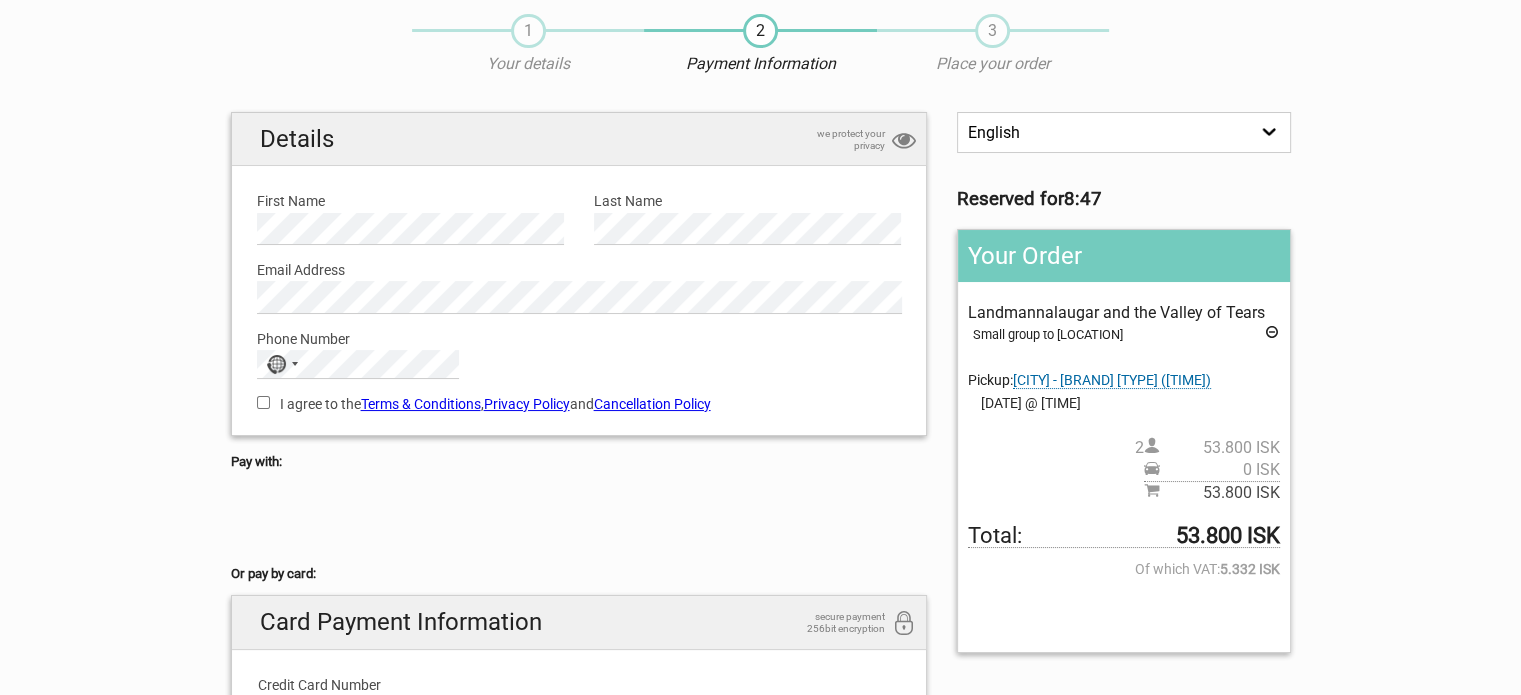 scroll, scrollTop: 200, scrollLeft: 0, axis: vertical 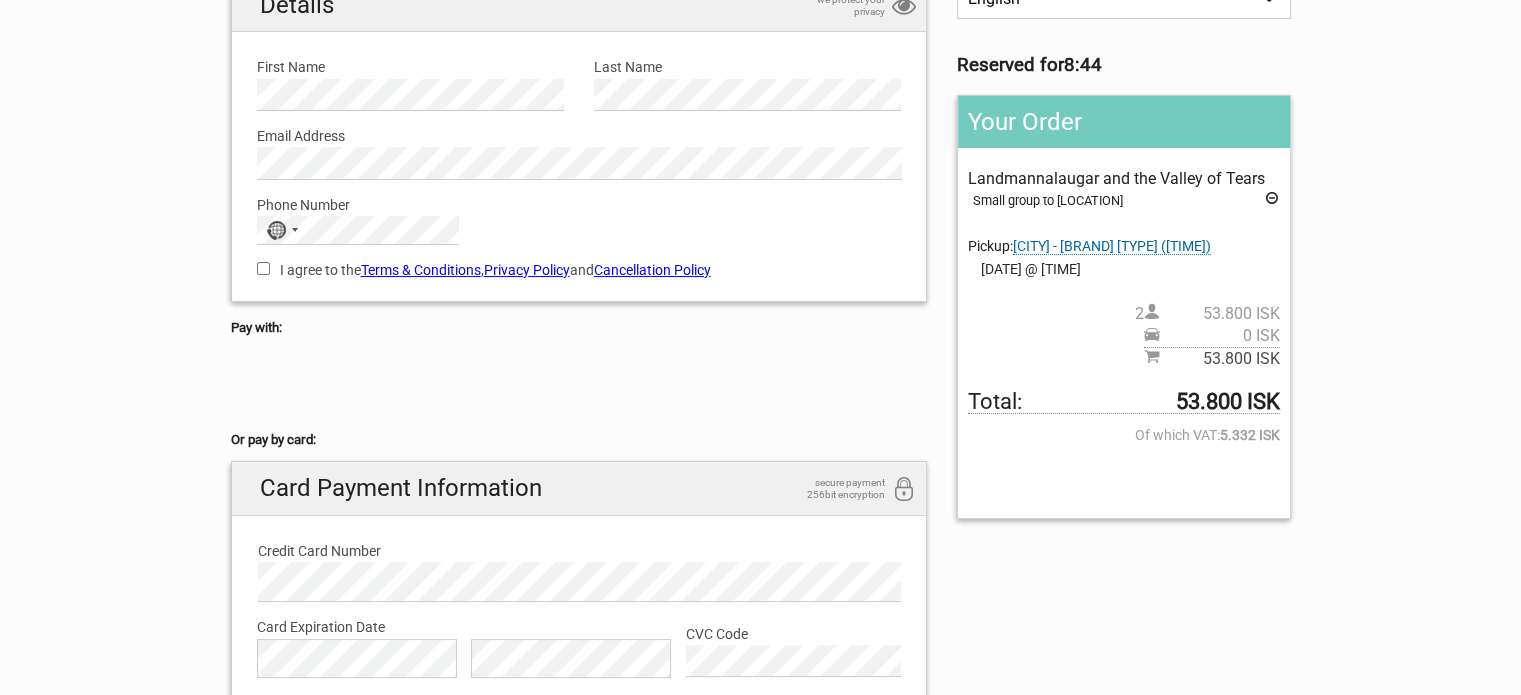 click on "Phone Number
No country selected 244 results found Afghanistan +93 Albania +355 Algeria +213 American Samoa +1 Andorra +376 Angola +244 Anguilla +1 Antigua & Barbuda +1 Argentina +54 Armenia +374 Aruba +297 Ascension Island +247 Australia +61 Austria +43 Azerbaijan +994 Bahamas +1 Bahrain +973 Bangladesh +880 Barbados +1 Belarus +375 Belgium +32 Belize +501 Benin +229 Bermuda +1 Bhutan +975 Bolivia +591 Bosnia & Herzegovina +387 Botswana +267 Brazil +55 British Indian Ocean Territory +246 British Virgin Islands +1 Brunei +673 Bulgaria +359 Burkina Faso +226 Burundi +257 Cambodia +855 Cameroon +237 Canada +1 Cape Verde +238 Caribbean Netherlands +599 Cayman Islands +1 Central African Republic +236 Chad +235 Chile +56 China +86 Christmas Island +61 Cocos (Keeling) Islands +61 Colombia +57 Comoros +269 Congo - Brazzaville +242 Congo - Kinshasa +243 Cook Islands +682 Costa Rica +506 Croatia +385 Cuba +53 Curaçao +599 Cyprus +357 Czechia +420 Côte d’Ivoire +225 Denmark +45 Djibouti +1" at bounding box center [579, 212] 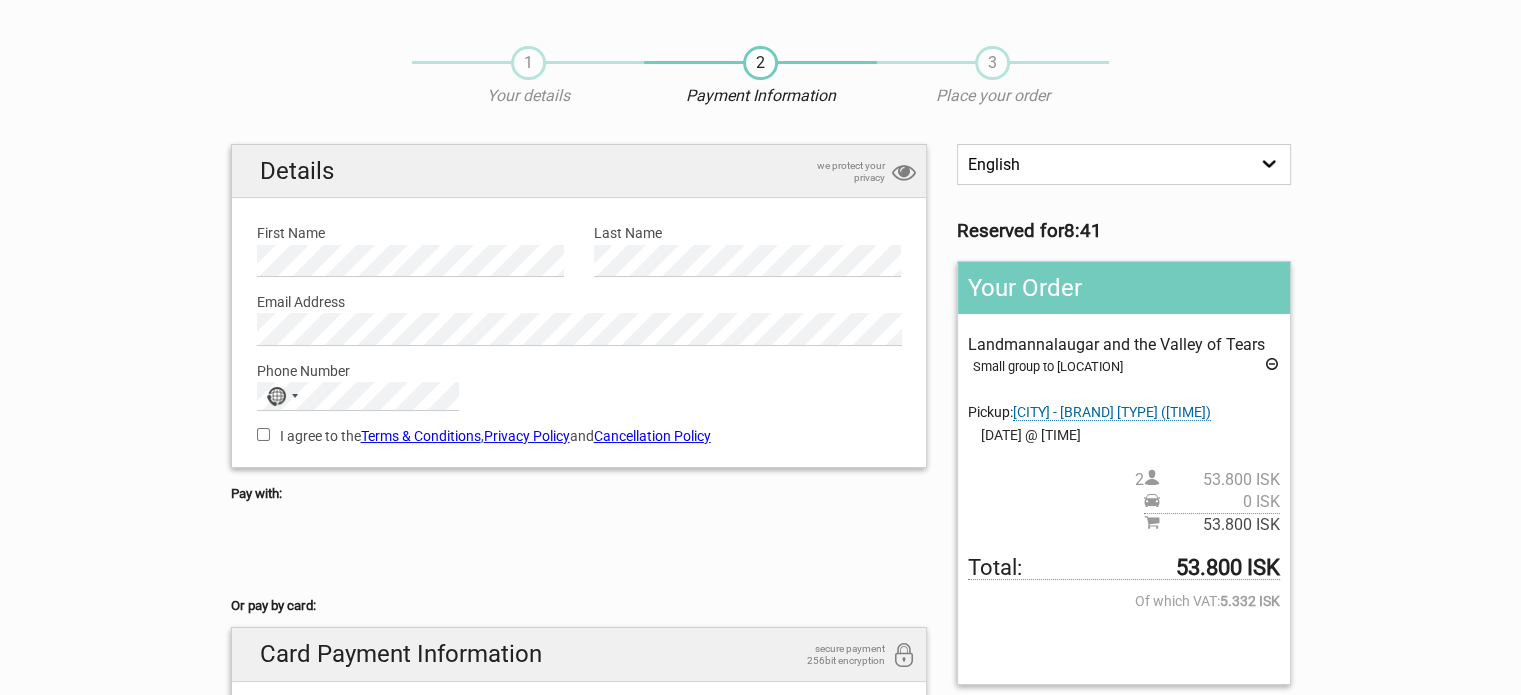 scroll, scrollTop: 0, scrollLeft: 0, axis: both 